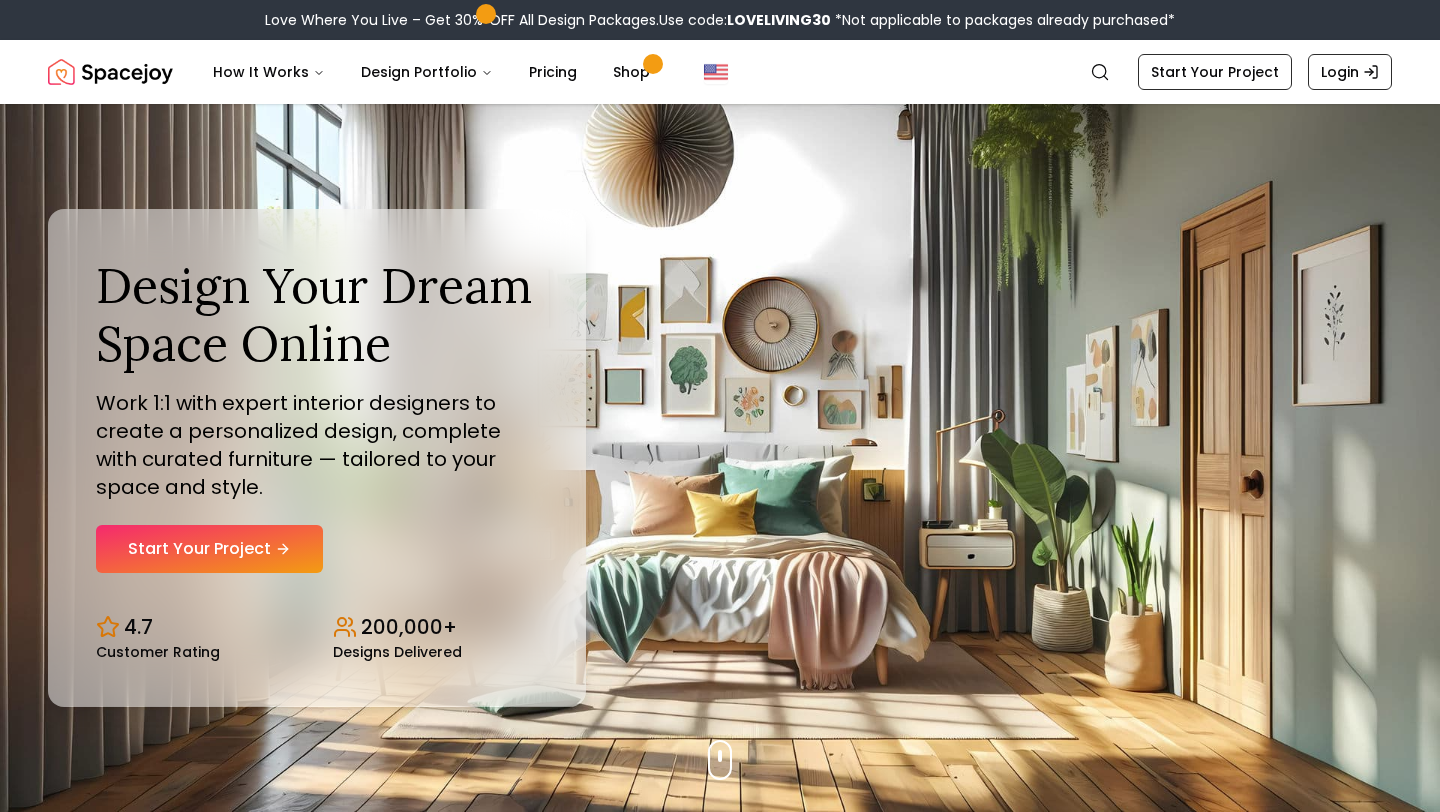 scroll, scrollTop: 0, scrollLeft: 0, axis: both 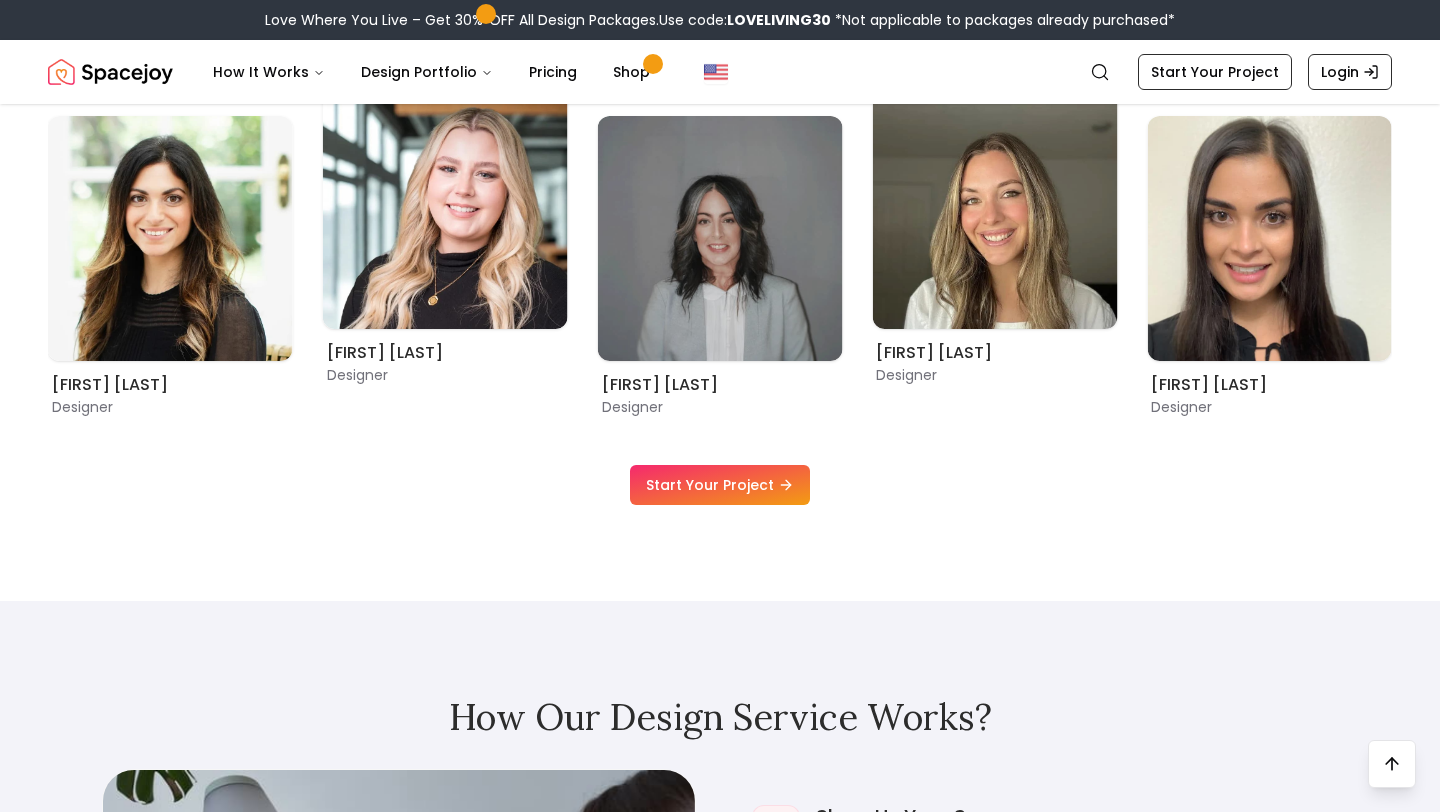 click on "Start Your Project" at bounding box center (720, 485) 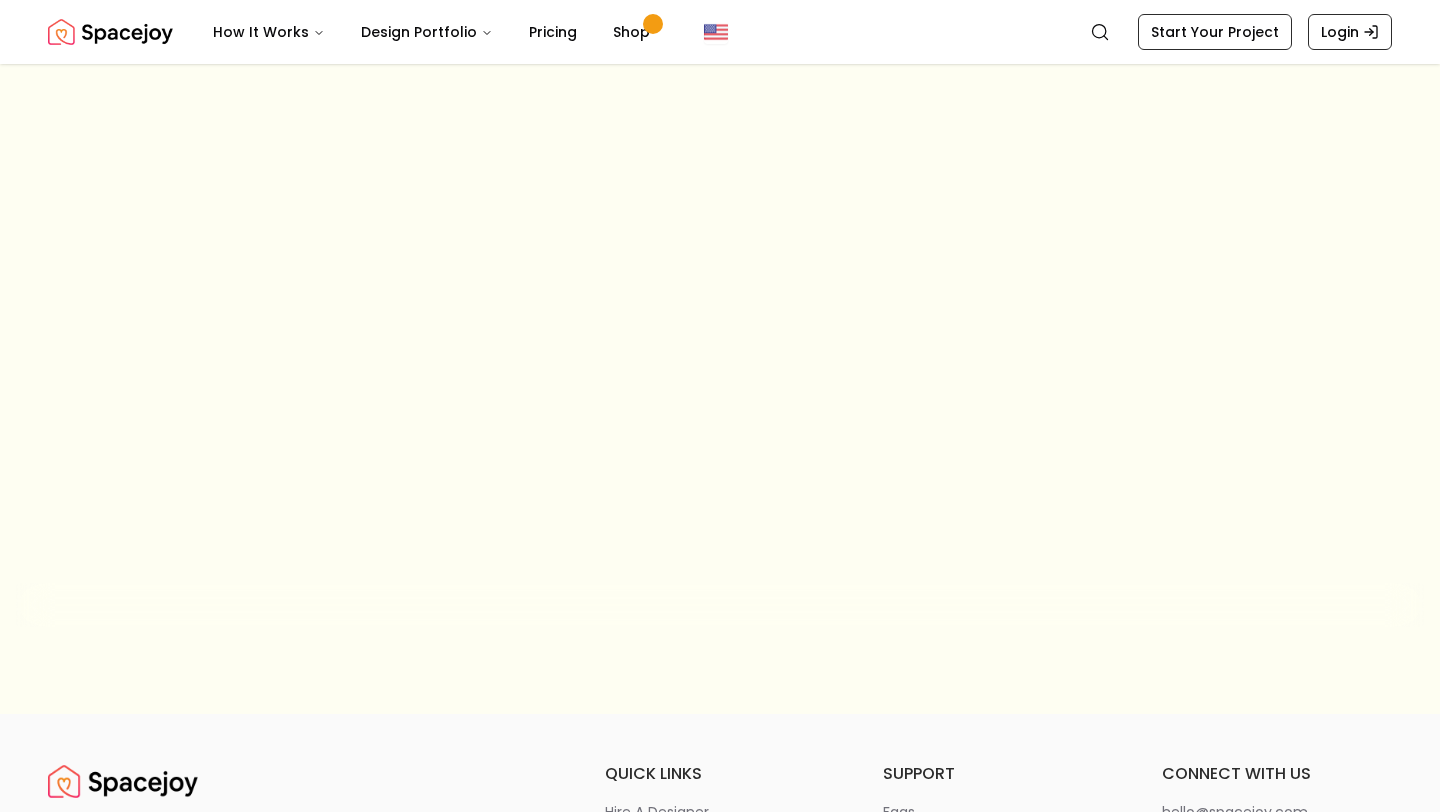 scroll, scrollTop: 0, scrollLeft: 0, axis: both 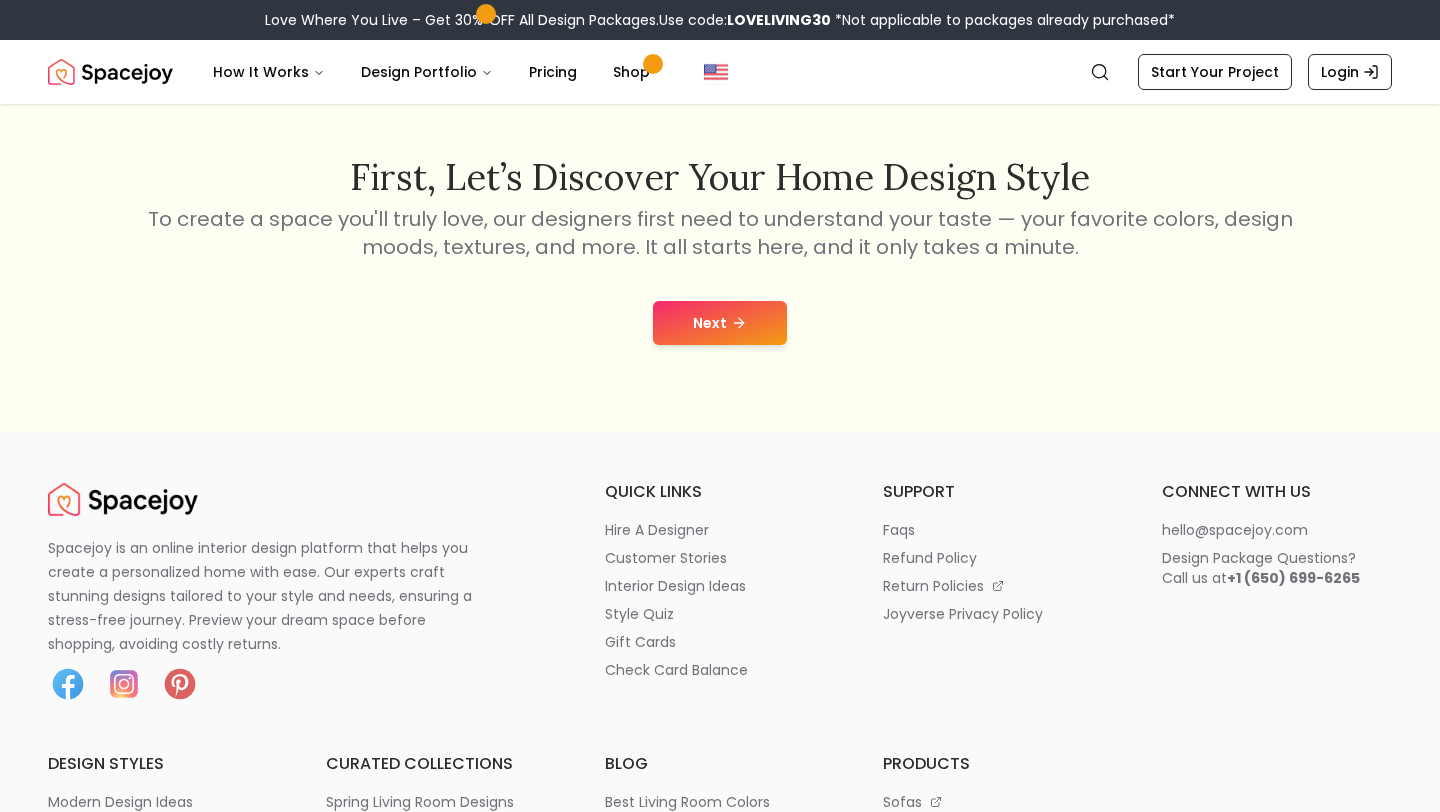 click on "Next" at bounding box center (720, 323) 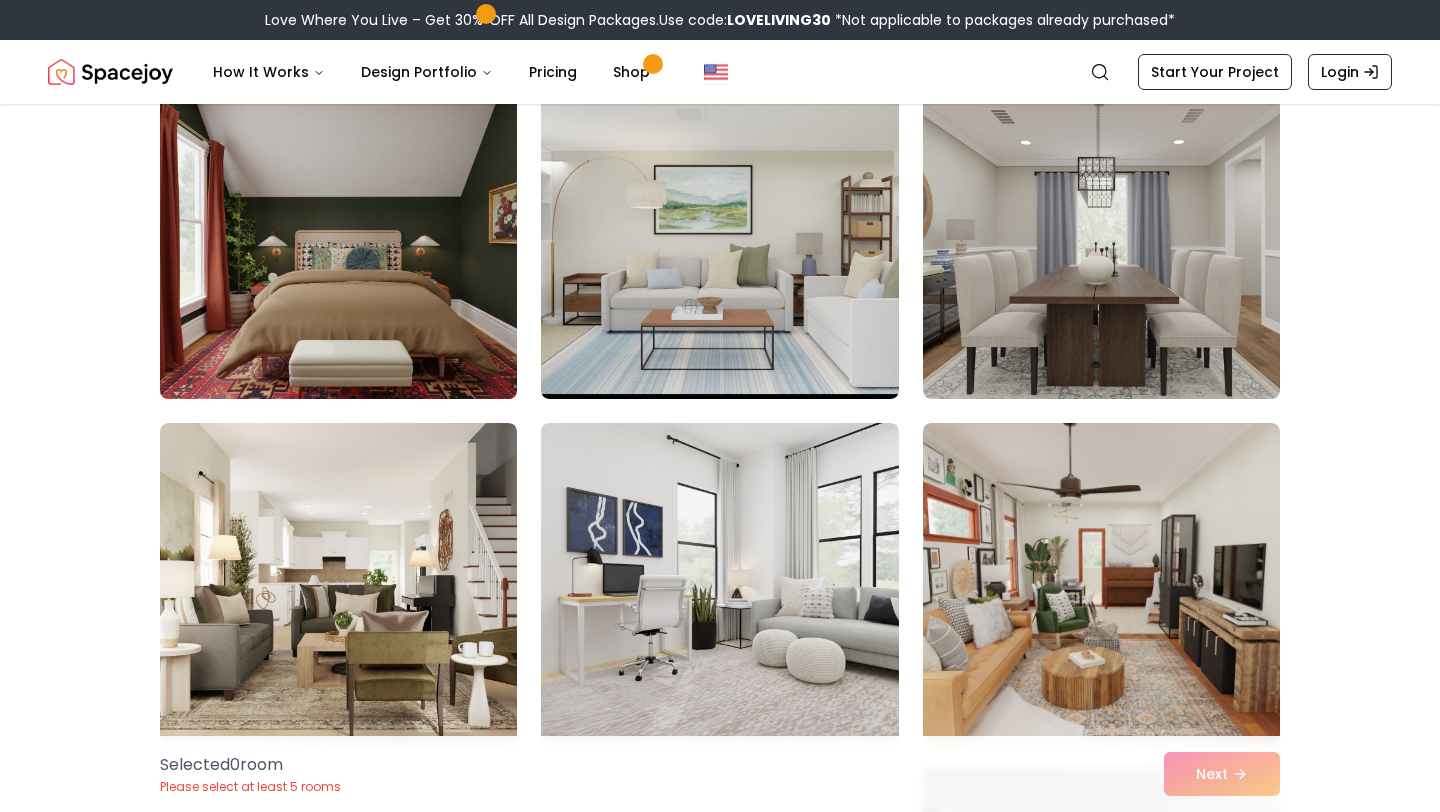 scroll, scrollTop: 195, scrollLeft: 0, axis: vertical 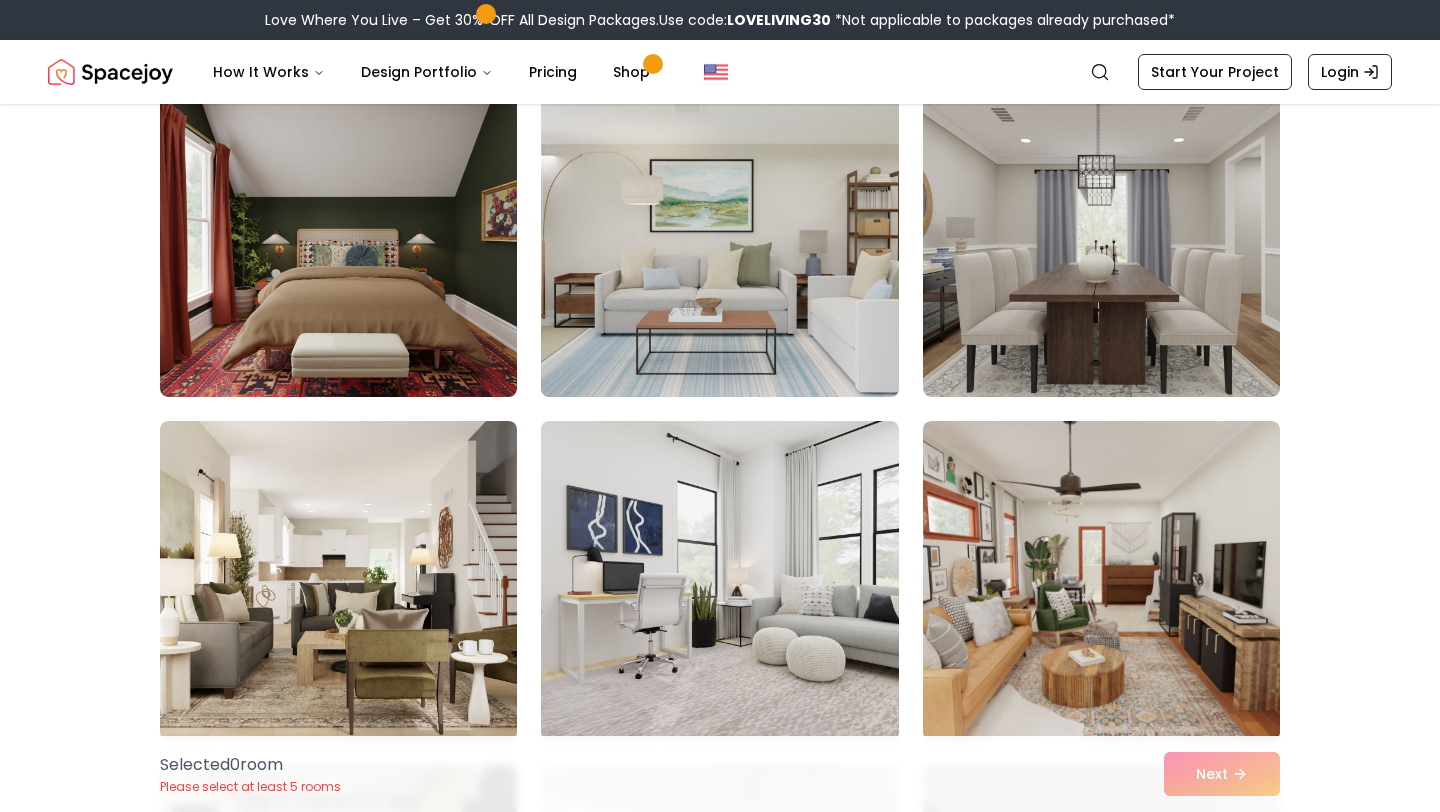 click at bounding box center (719, 237) 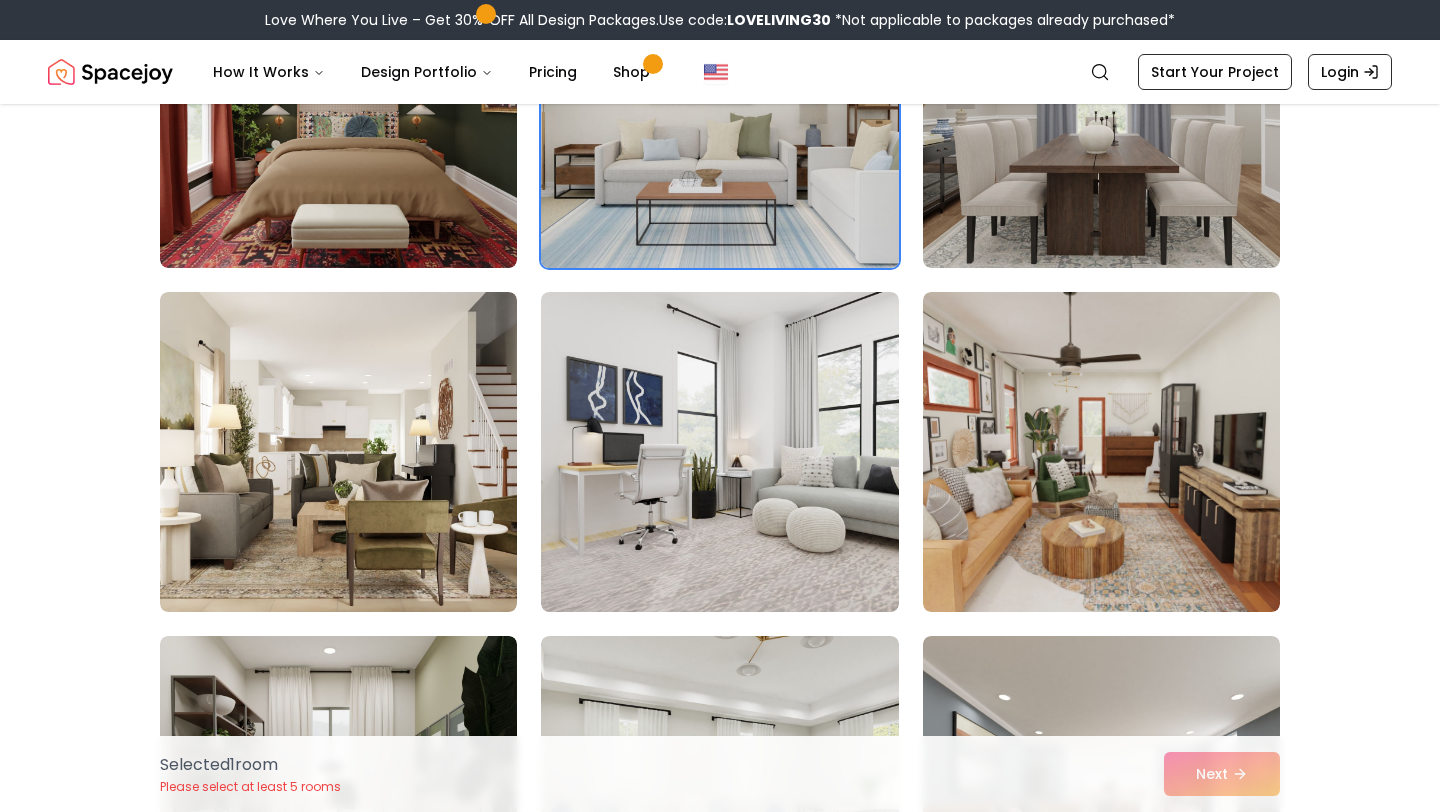 scroll, scrollTop: 333, scrollLeft: 0, axis: vertical 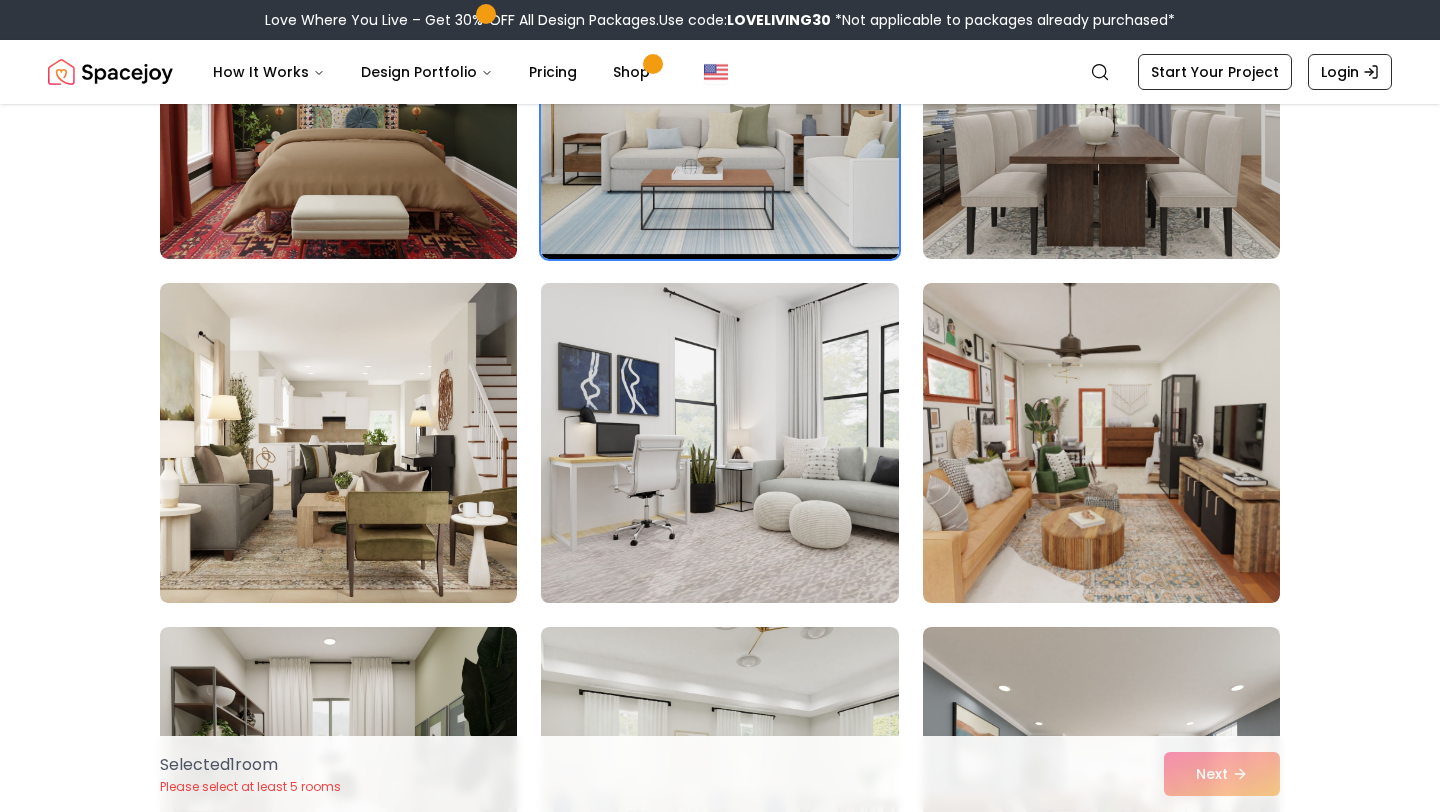 click at bounding box center [719, 443] 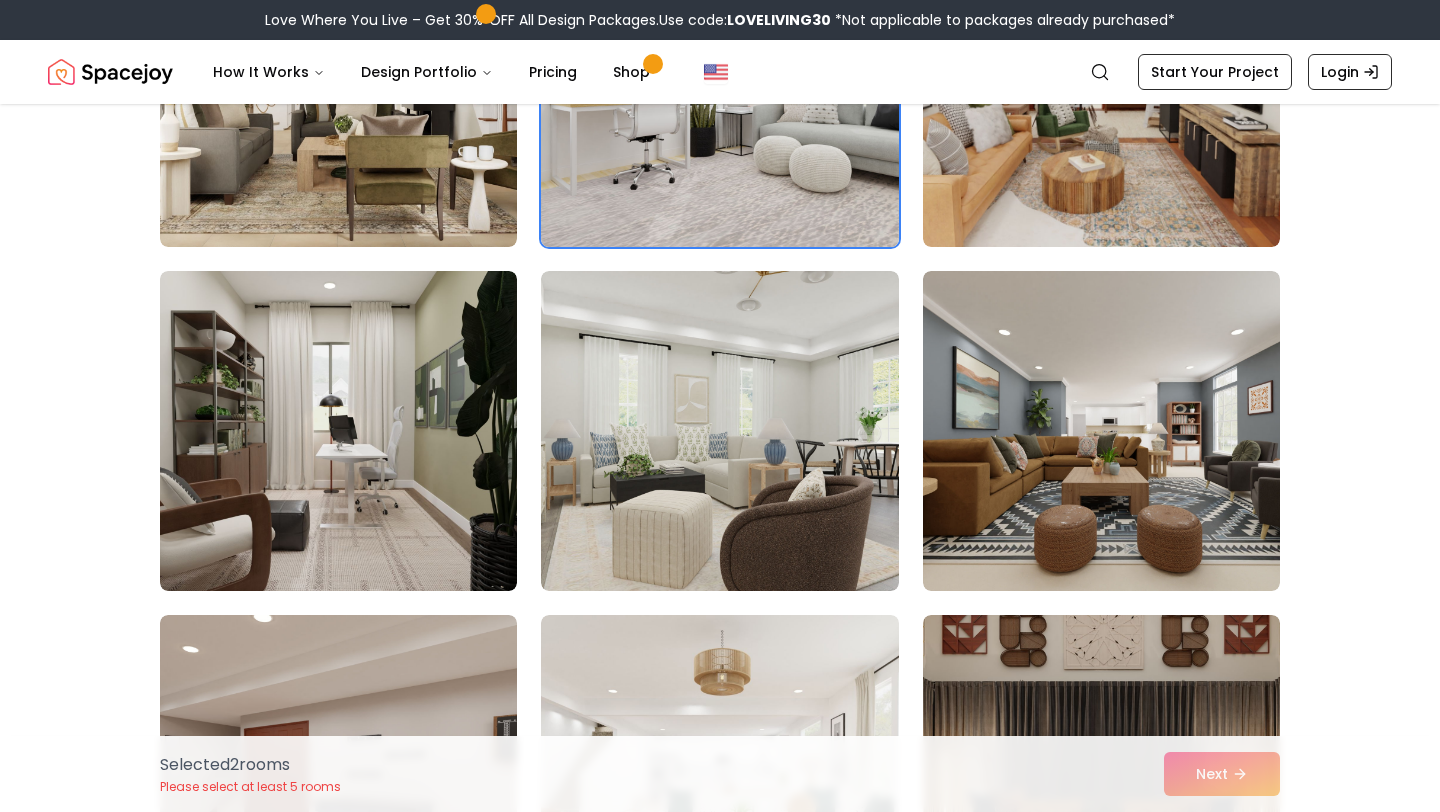 scroll, scrollTop: 693, scrollLeft: 0, axis: vertical 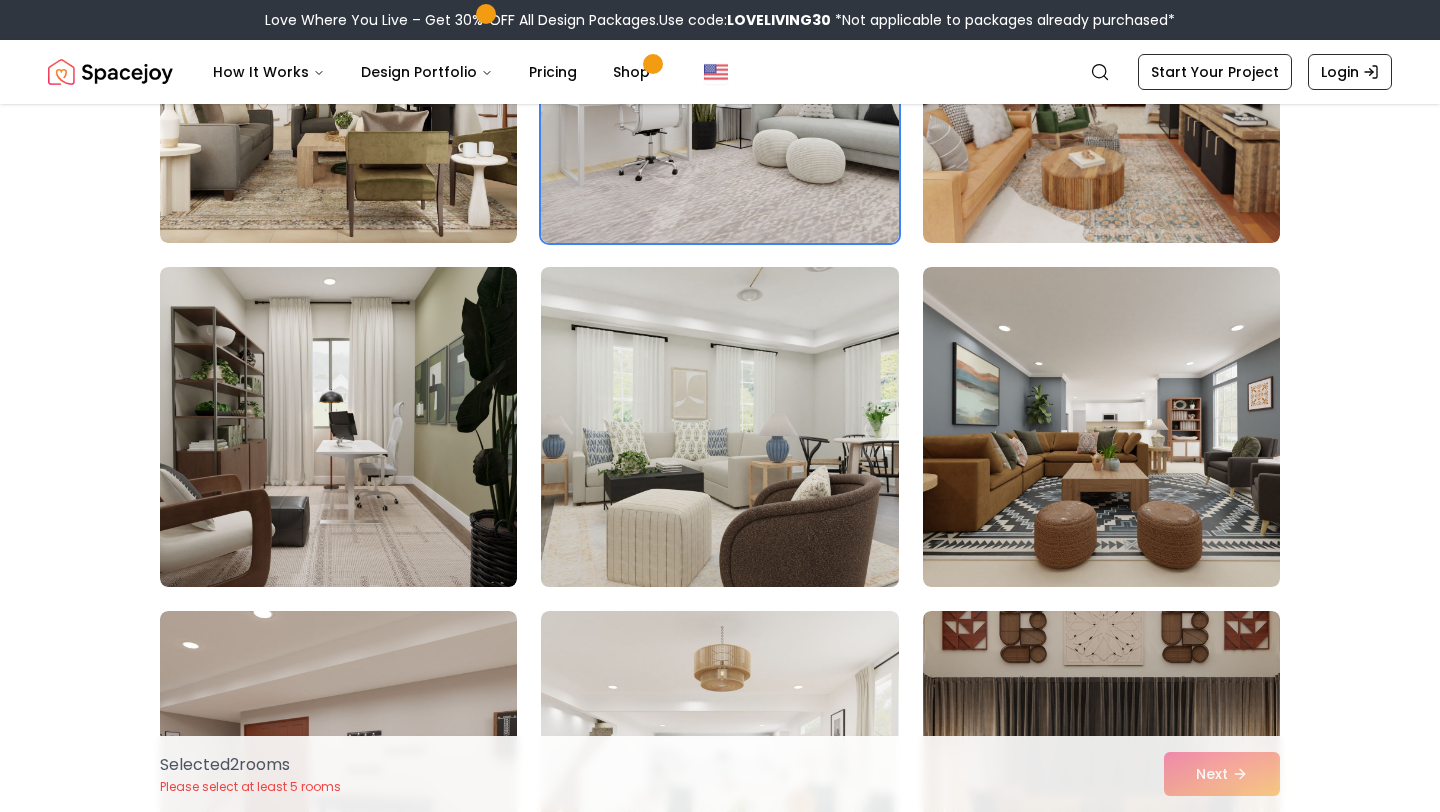 click at bounding box center (719, 427) 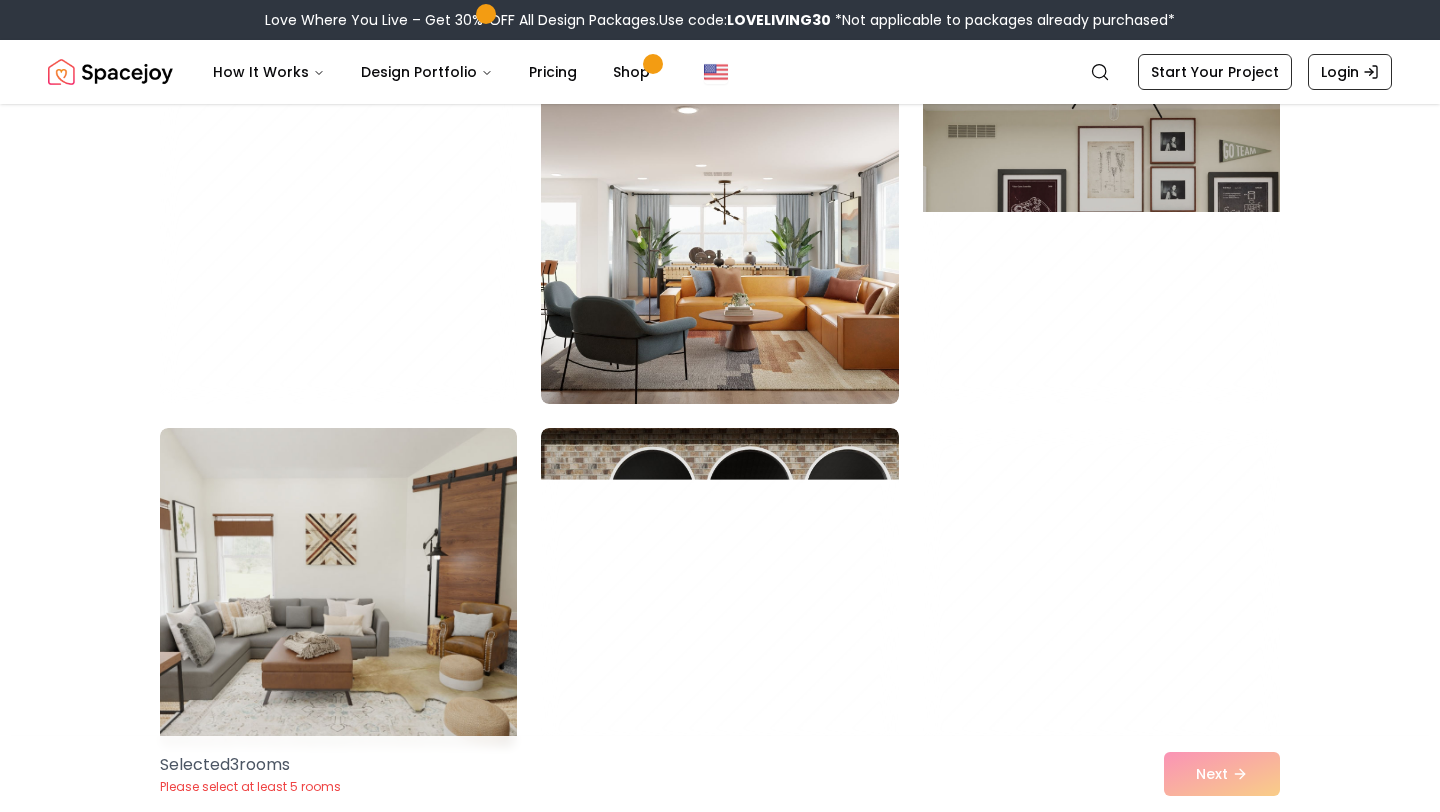 scroll, scrollTop: 2737, scrollLeft: 0, axis: vertical 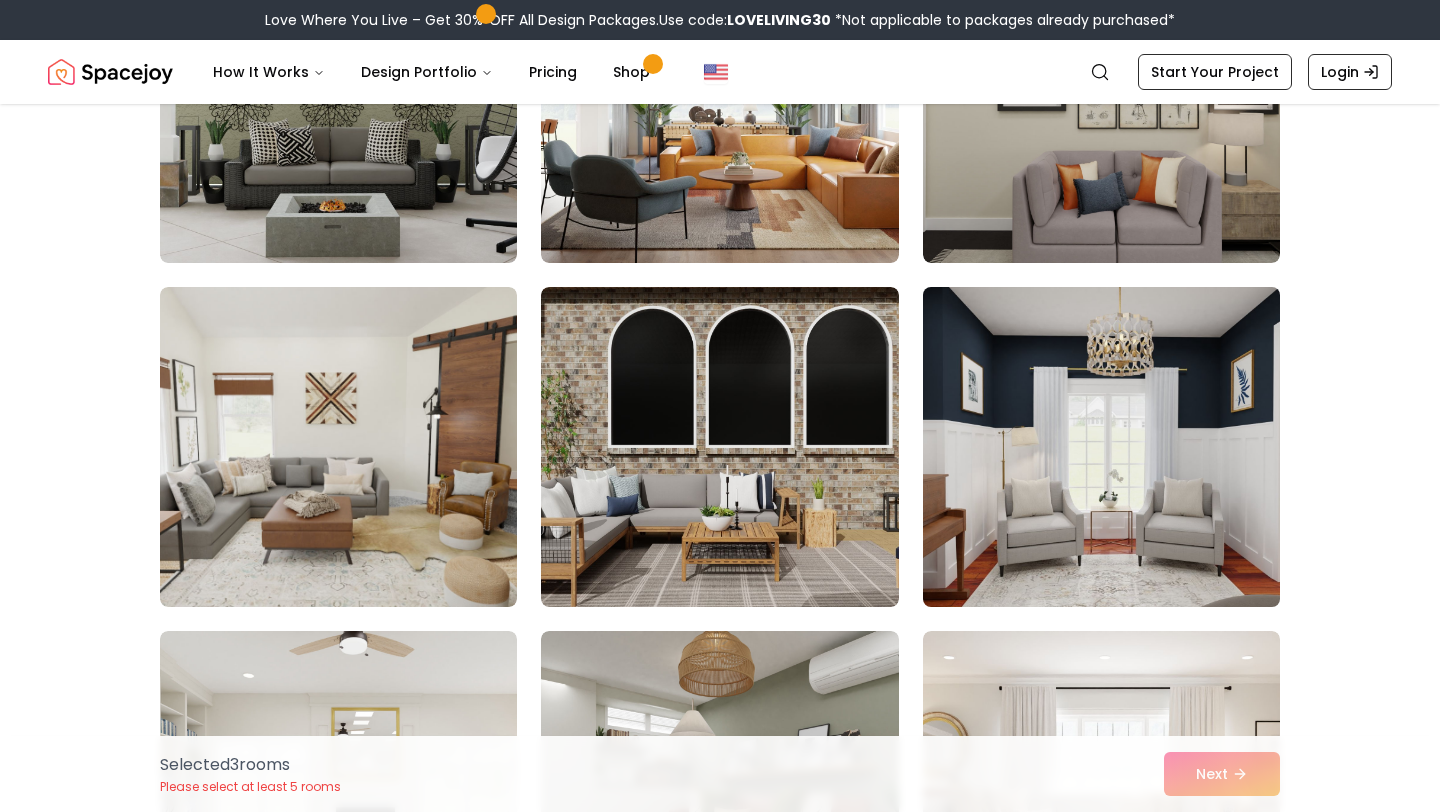 click at bounding box center (1101, 447) 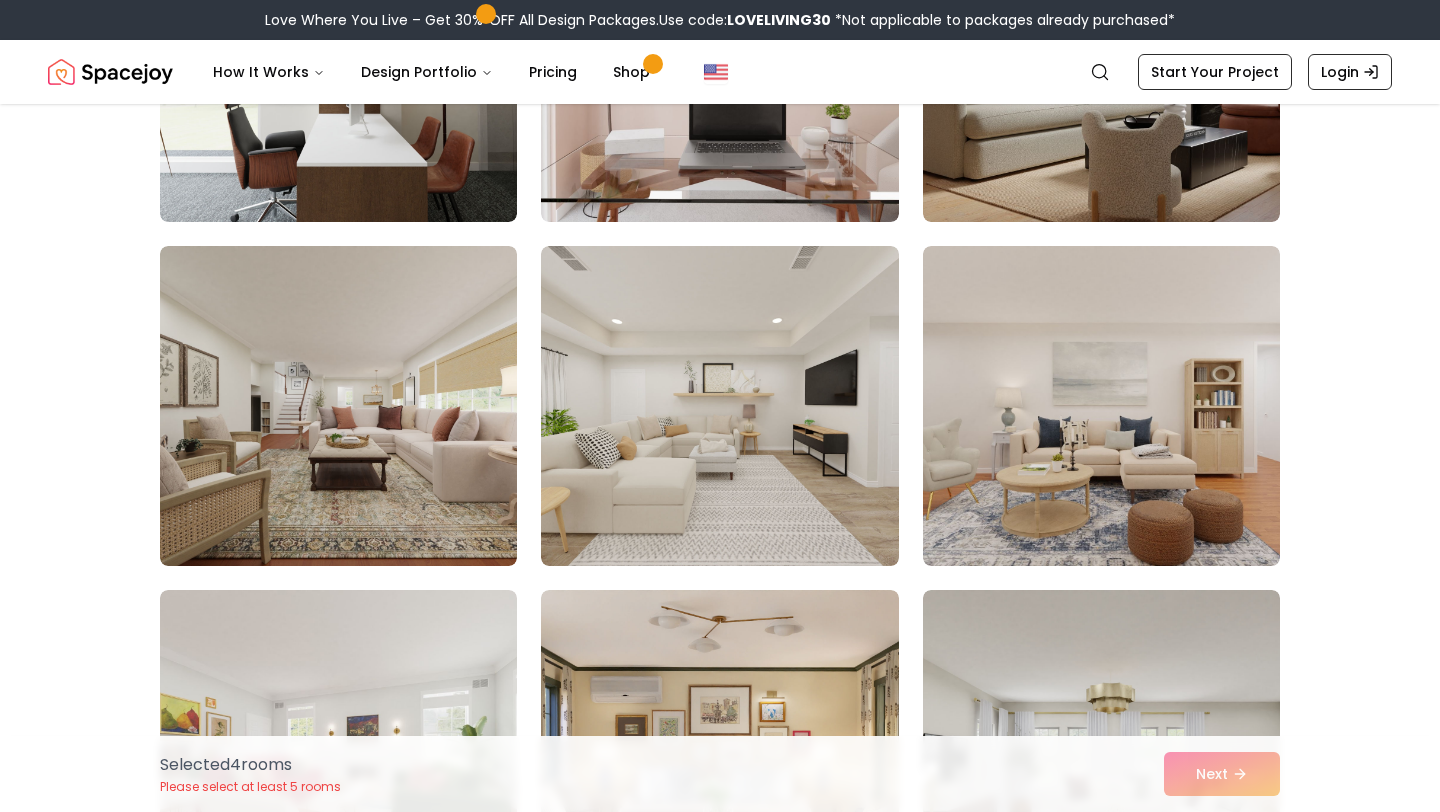 scroll, scrollTop: 5189, scrollLeft: 0, axis: vertical 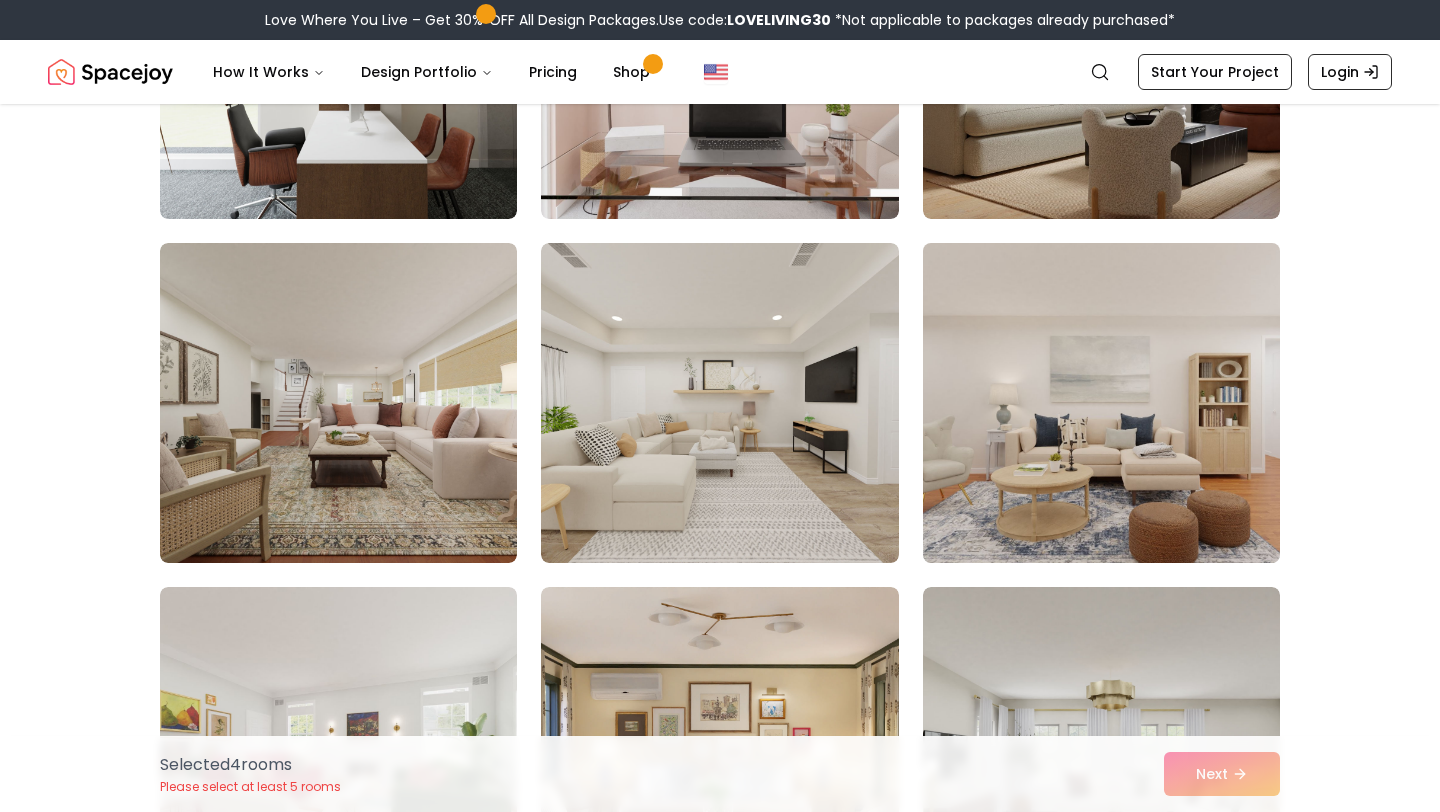click at bounding box center (1101, 403) 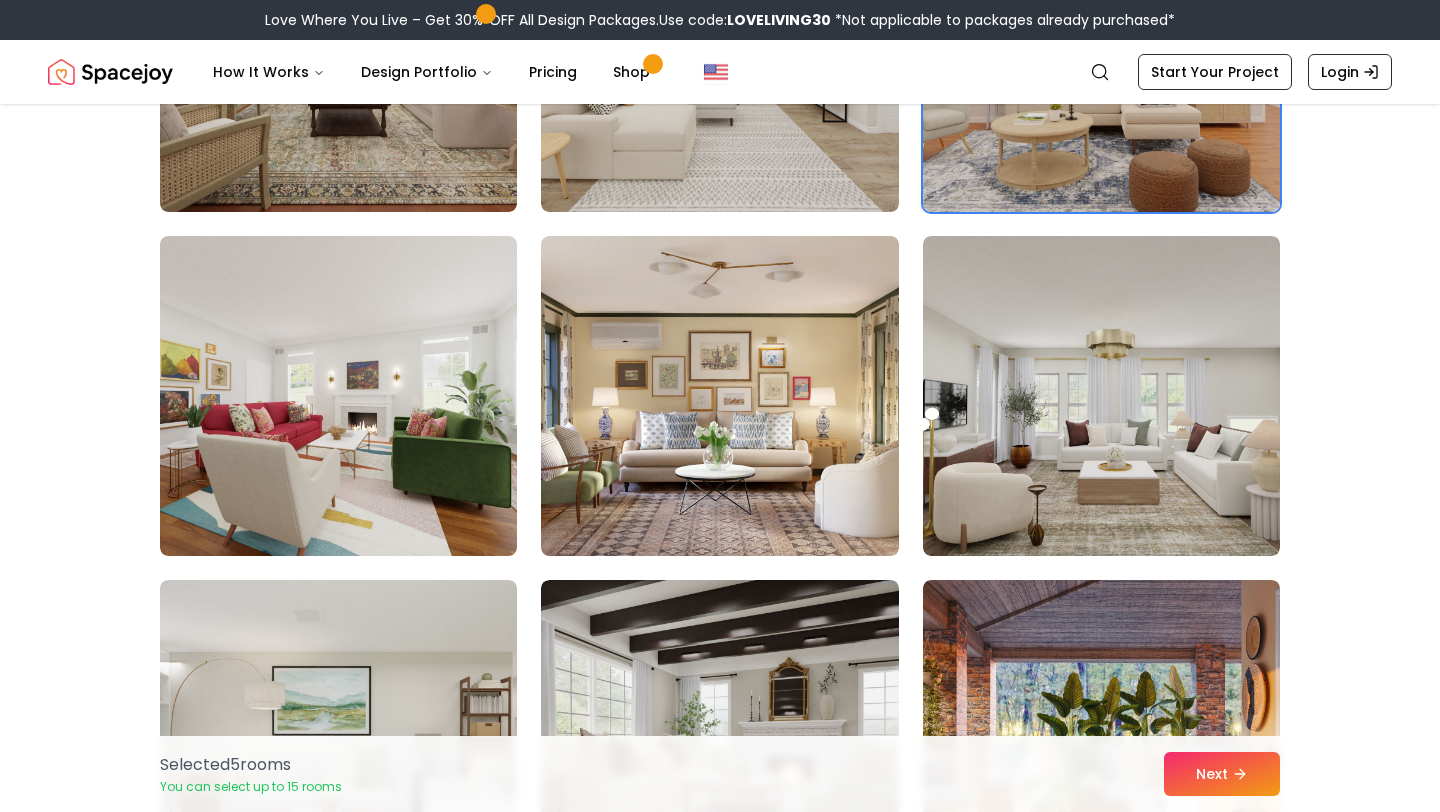 scroll, scrollTop: 5628, scrollLeft: 0, axis: vertical 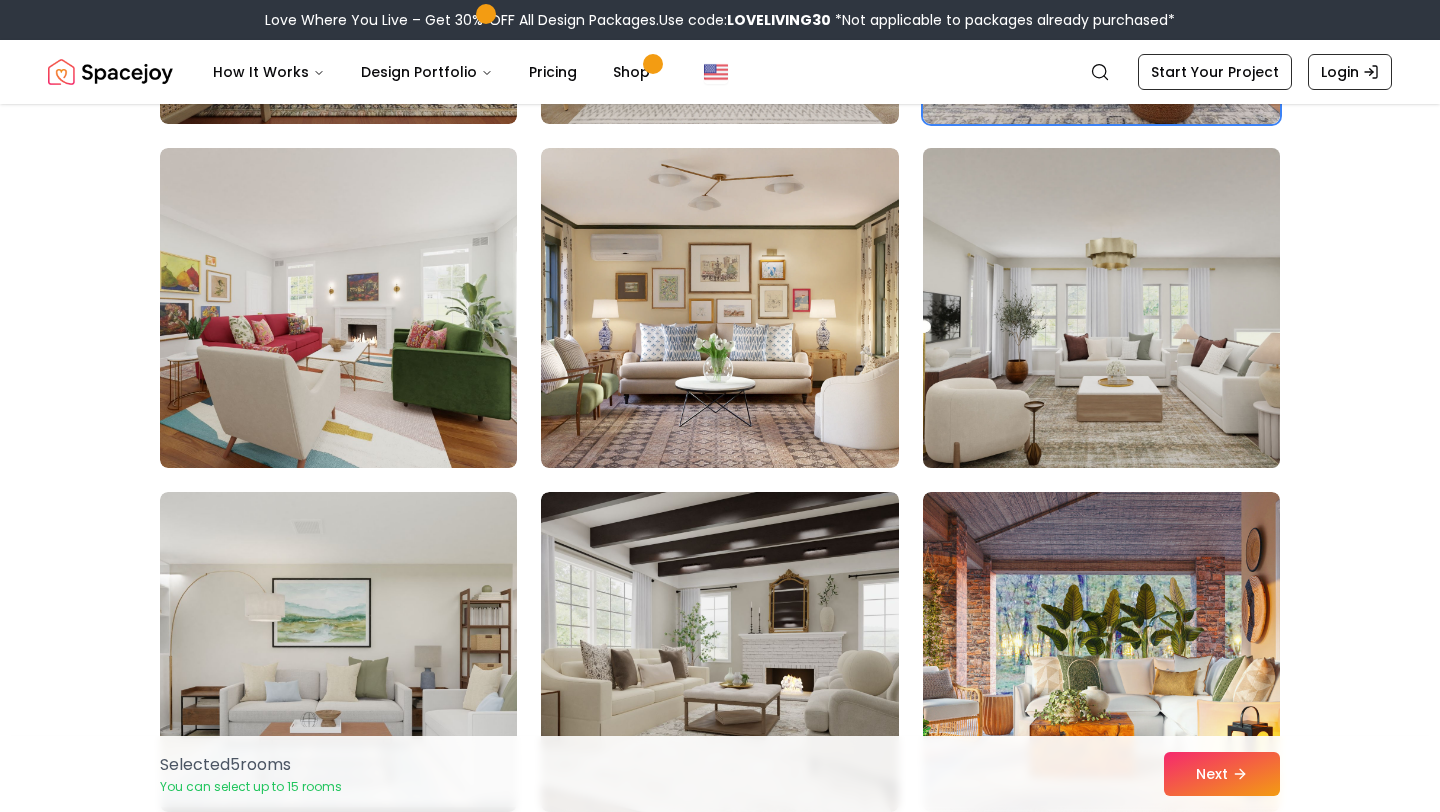 click at bounding box center [1101, 308] 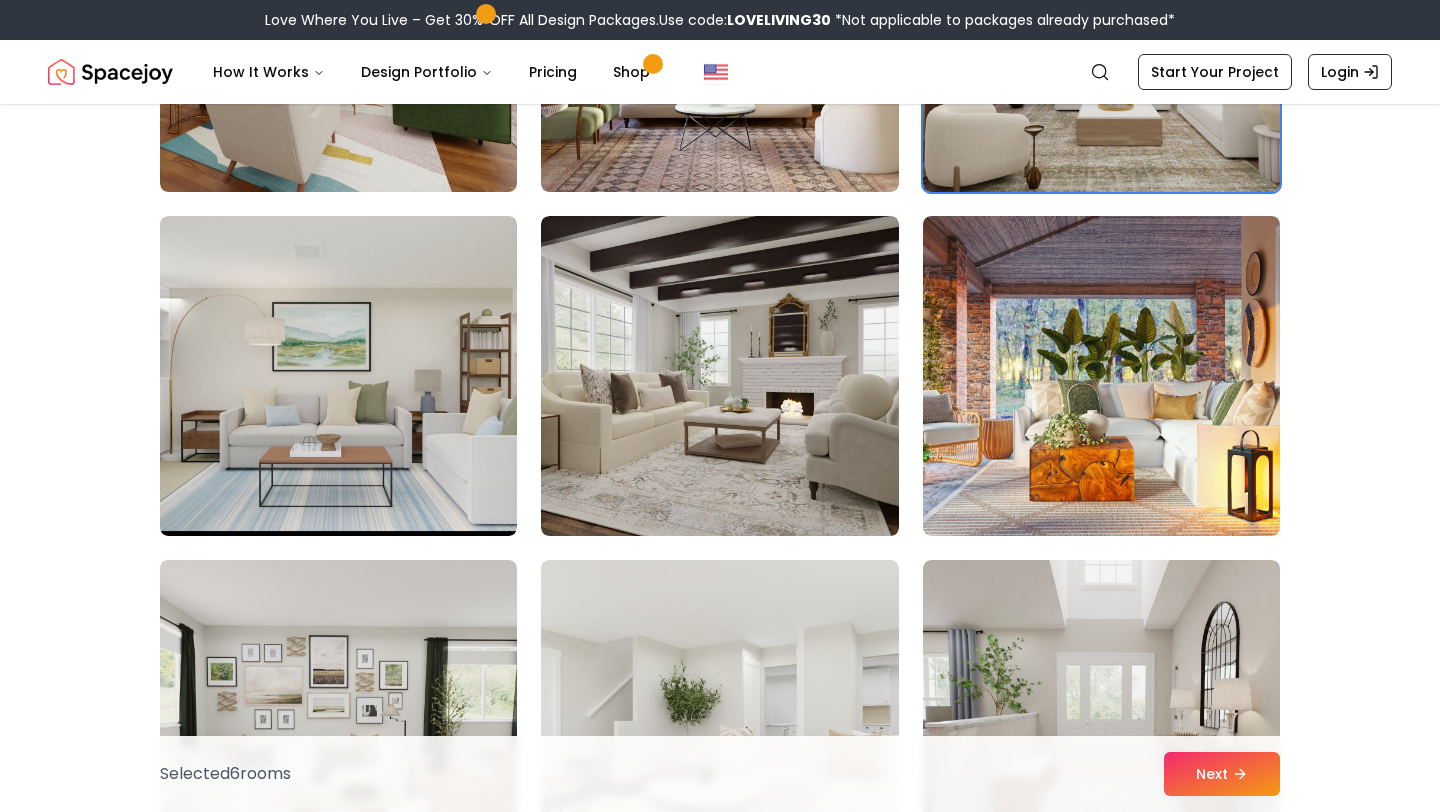 scroll, scrollTop: 5923, scrollLeft: 0, axis: vertical 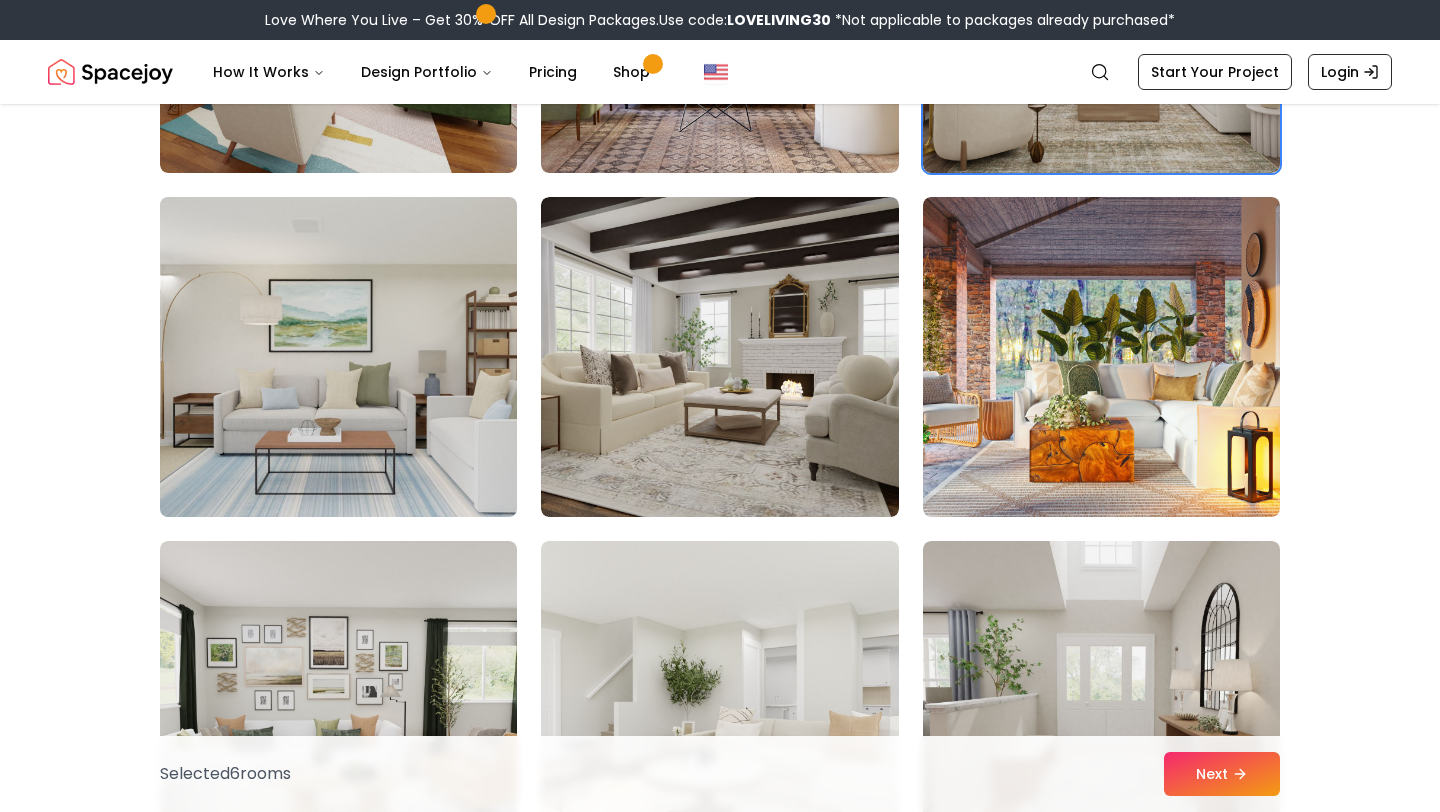 click at bounding box center (338, 357) 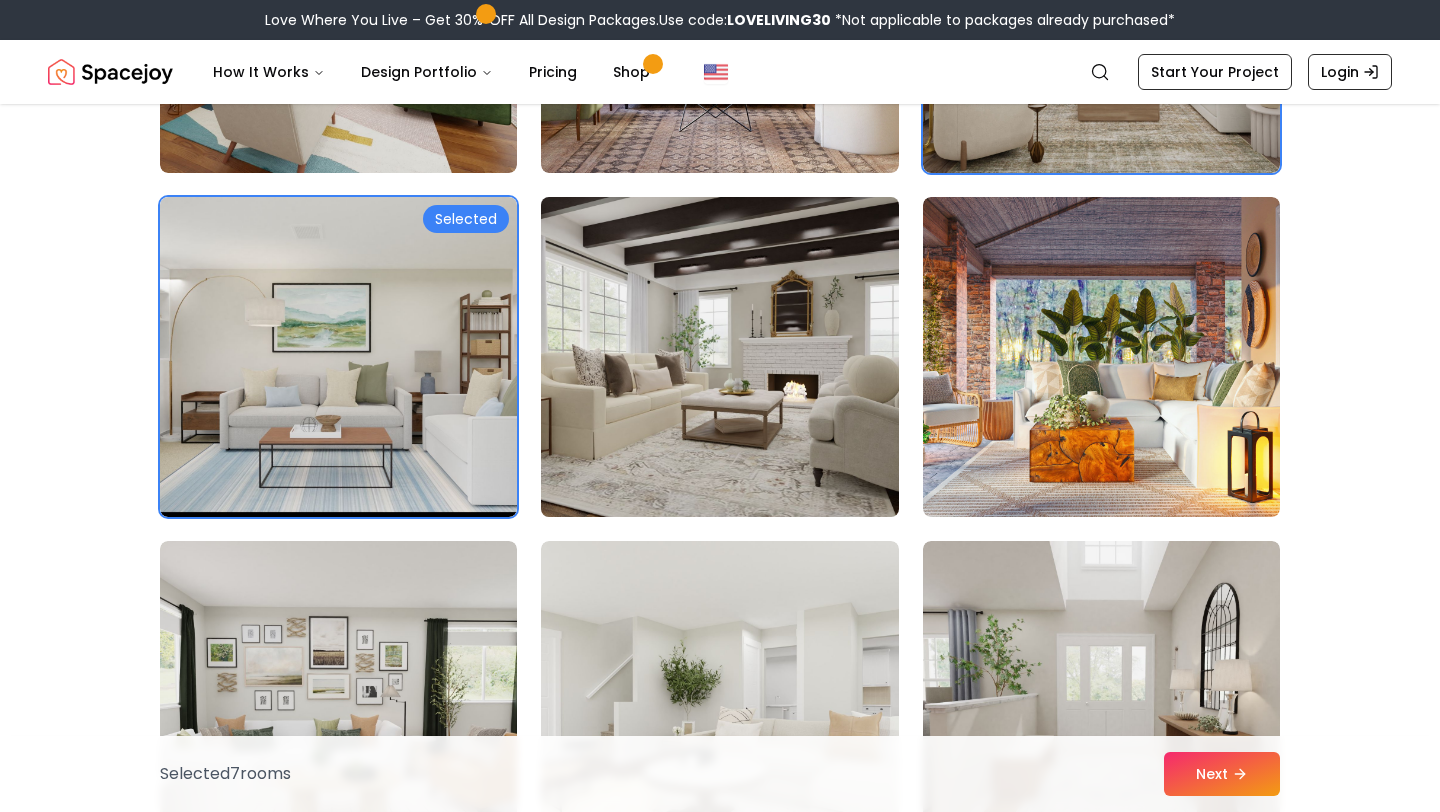 click at bounding box center [719, 357] 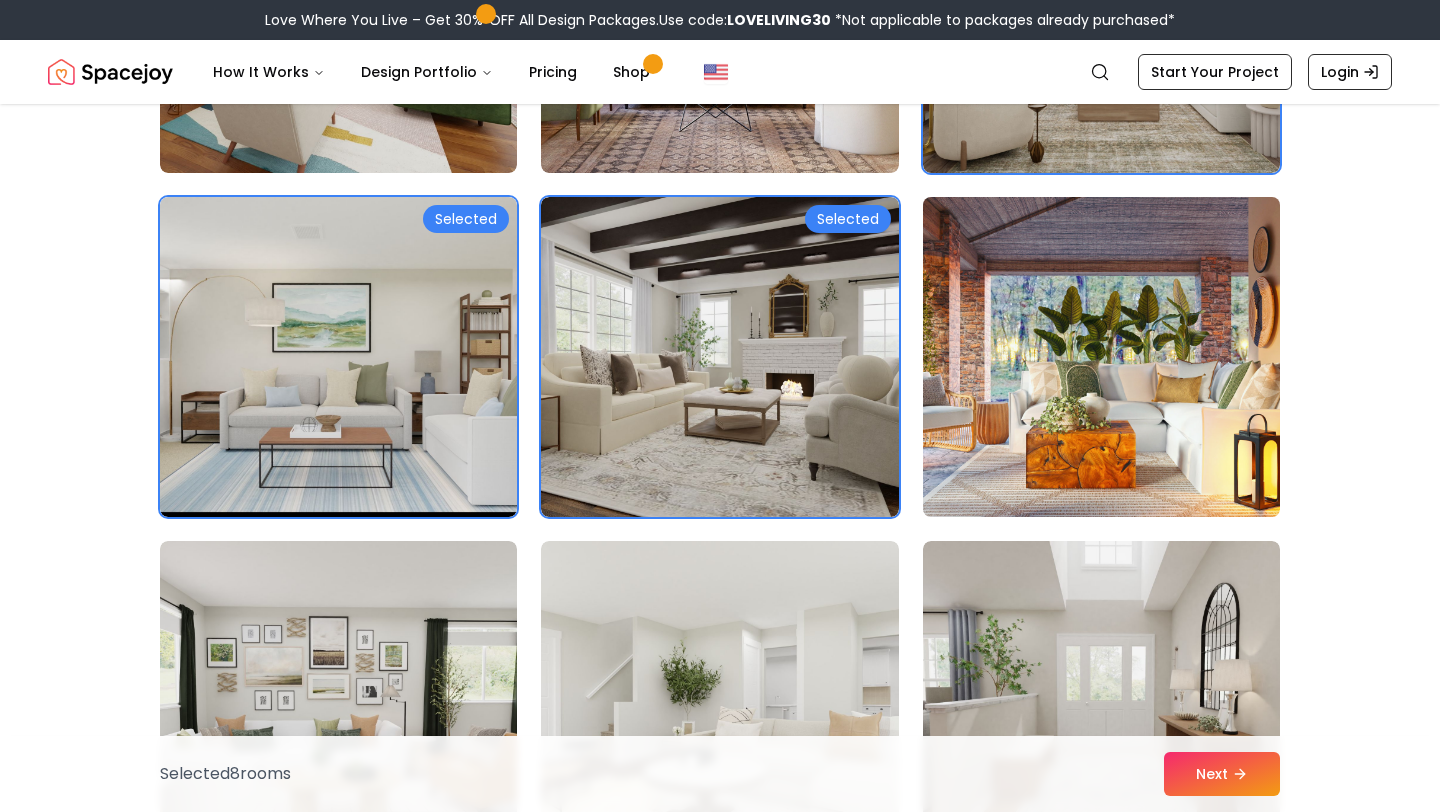 click at bounding box center (1101, 357) 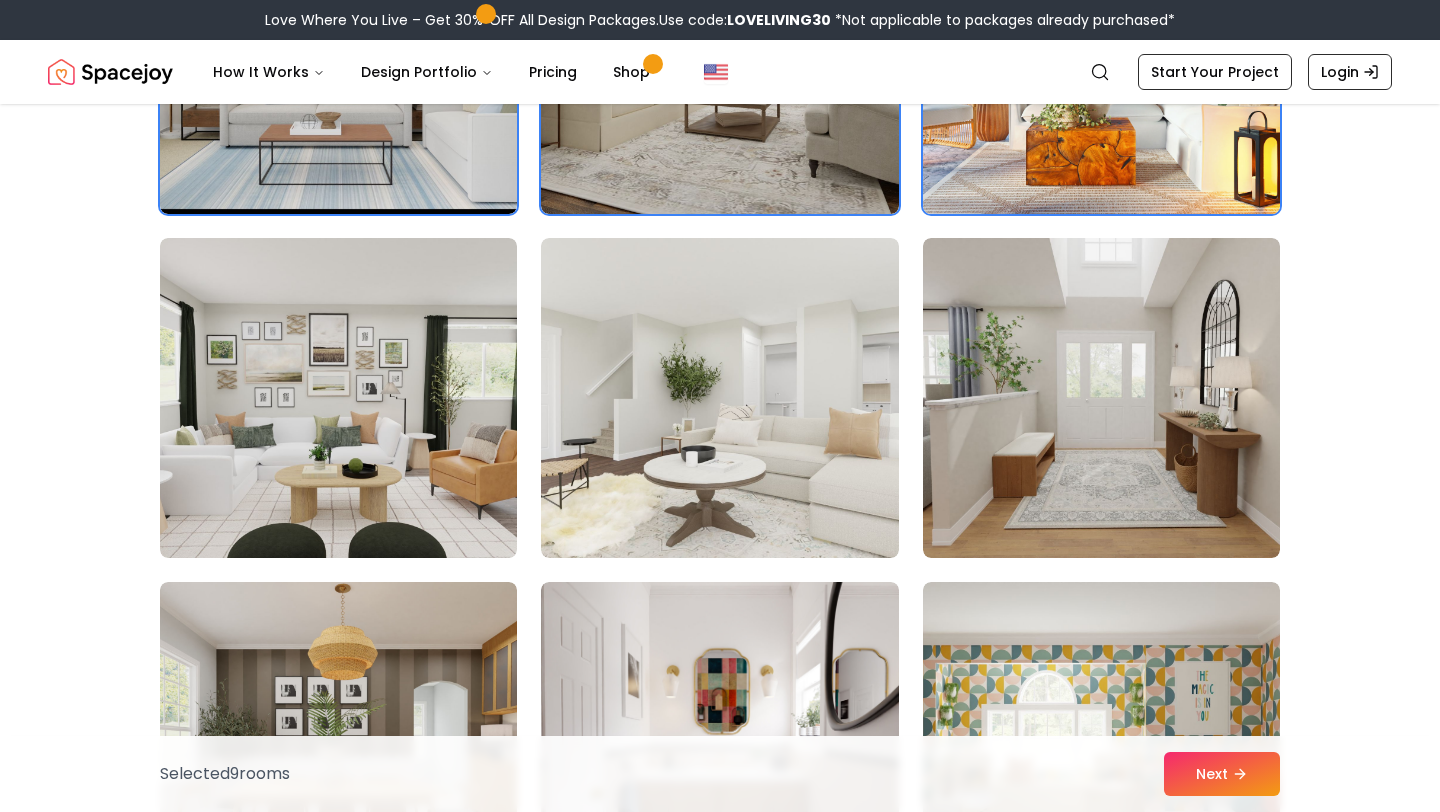scroll, scrollTop: 6358, scrollLeft: 0, axis: vertical 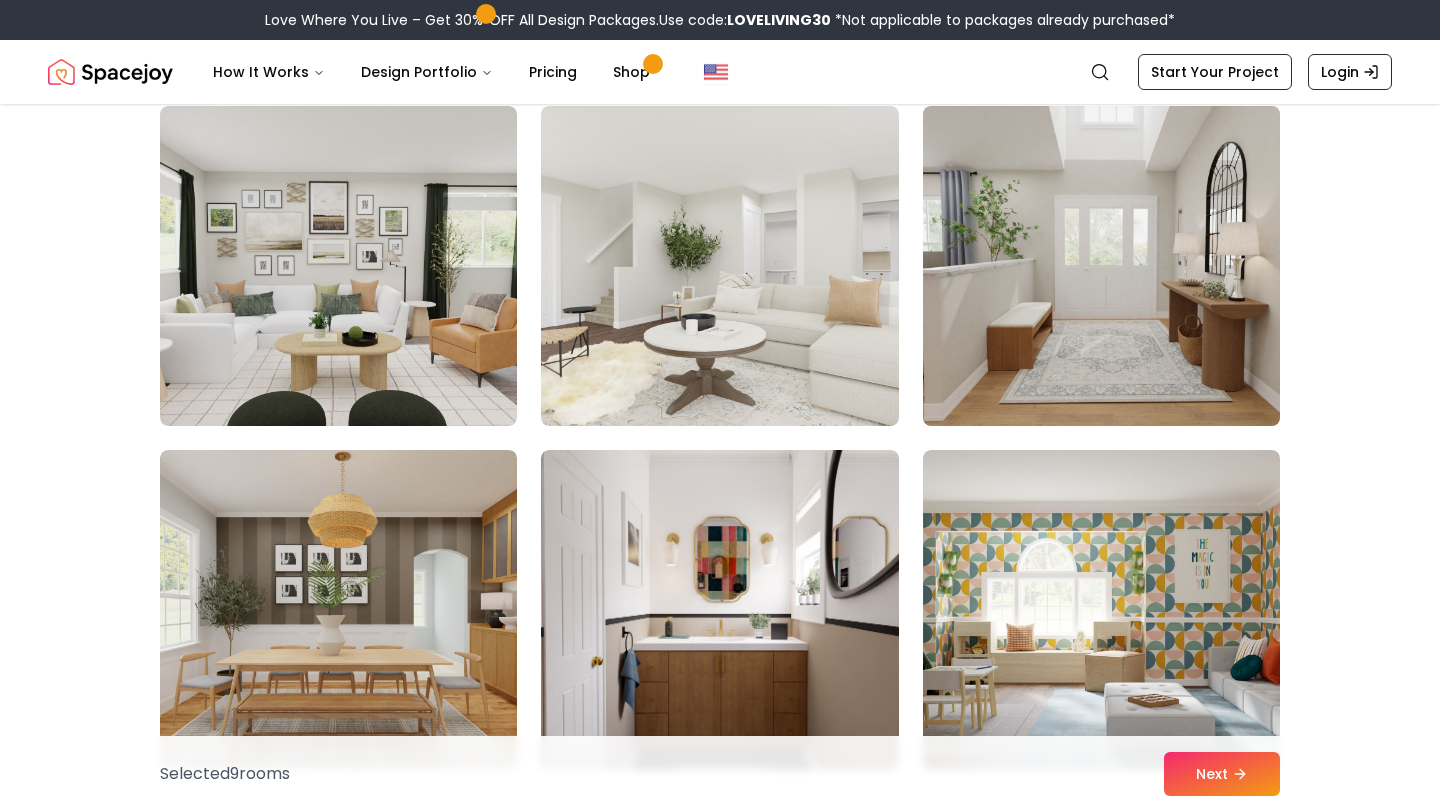 click at bounding box center (1101, 266) 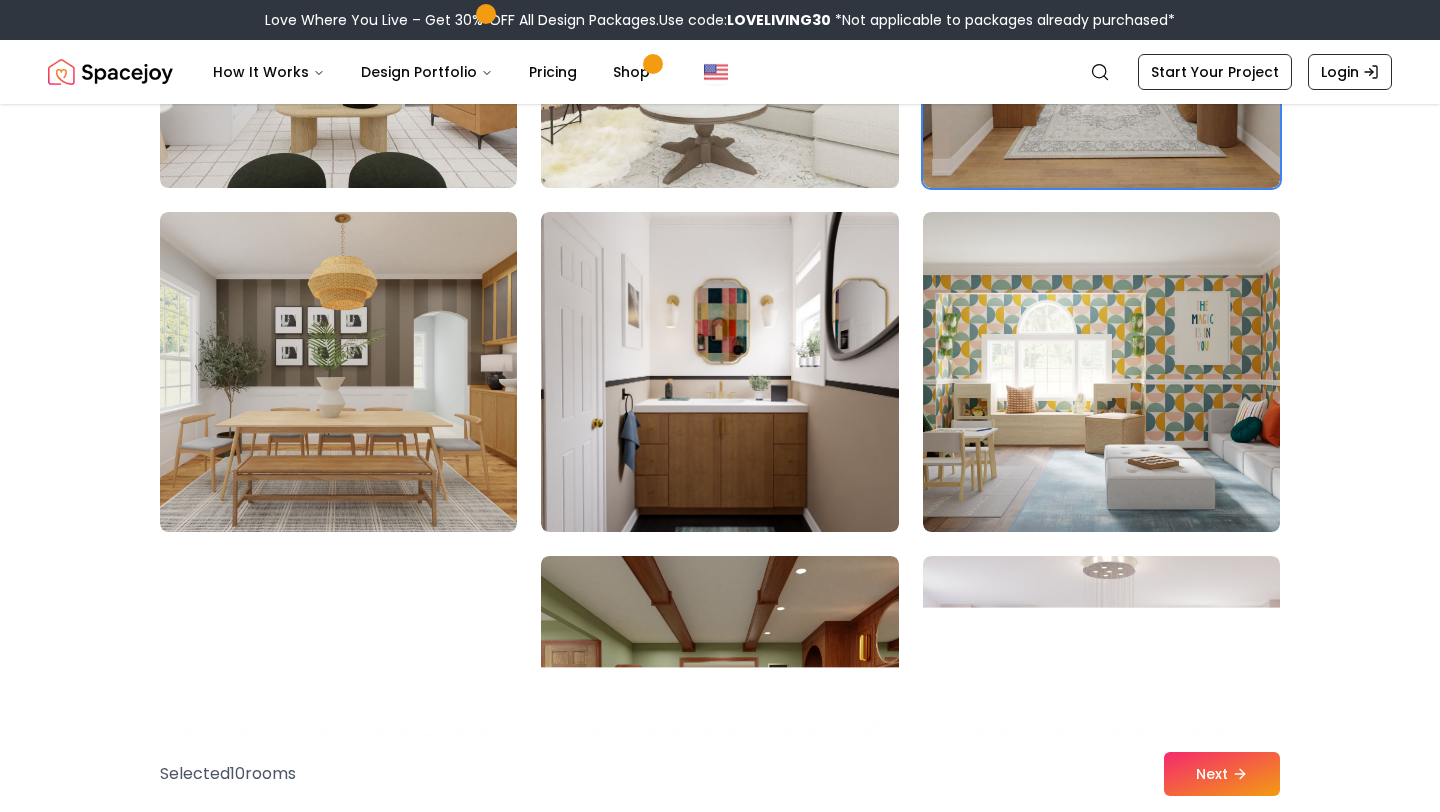 scroll, scrollTop: 6779, scrollLeft: 0, axis: vertical 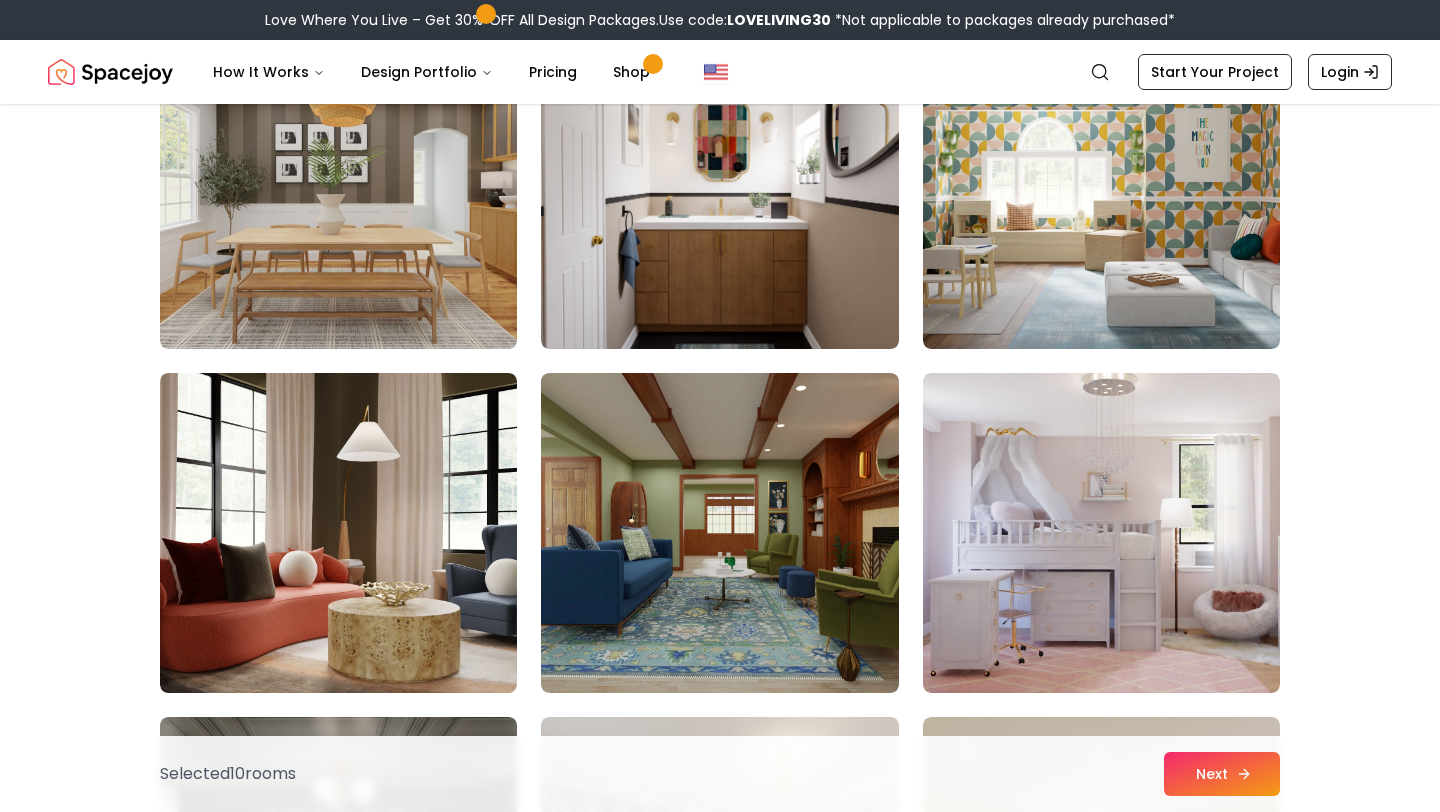 click 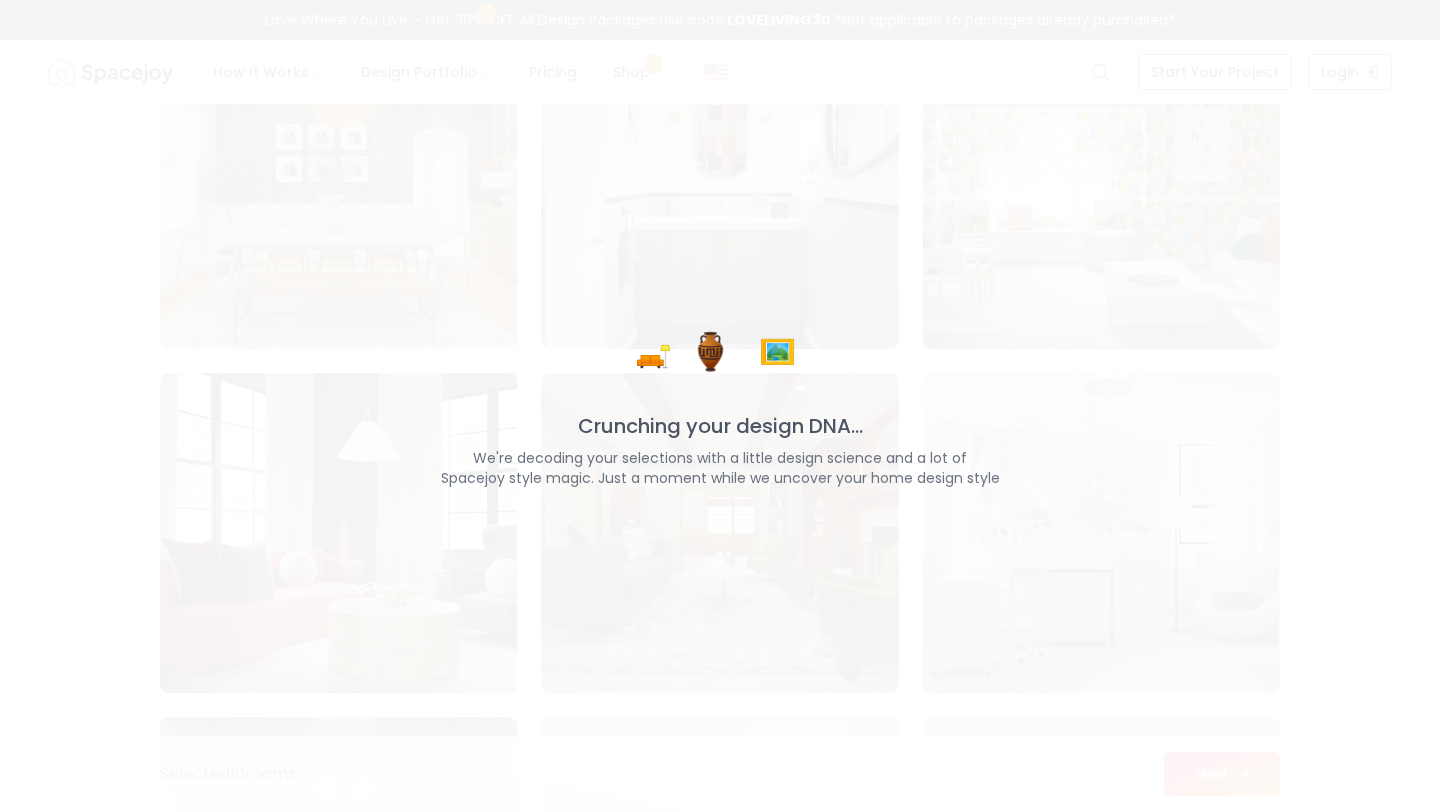 scroll, scrollTop: 6779, scrollLeft: 0, axis: vertical 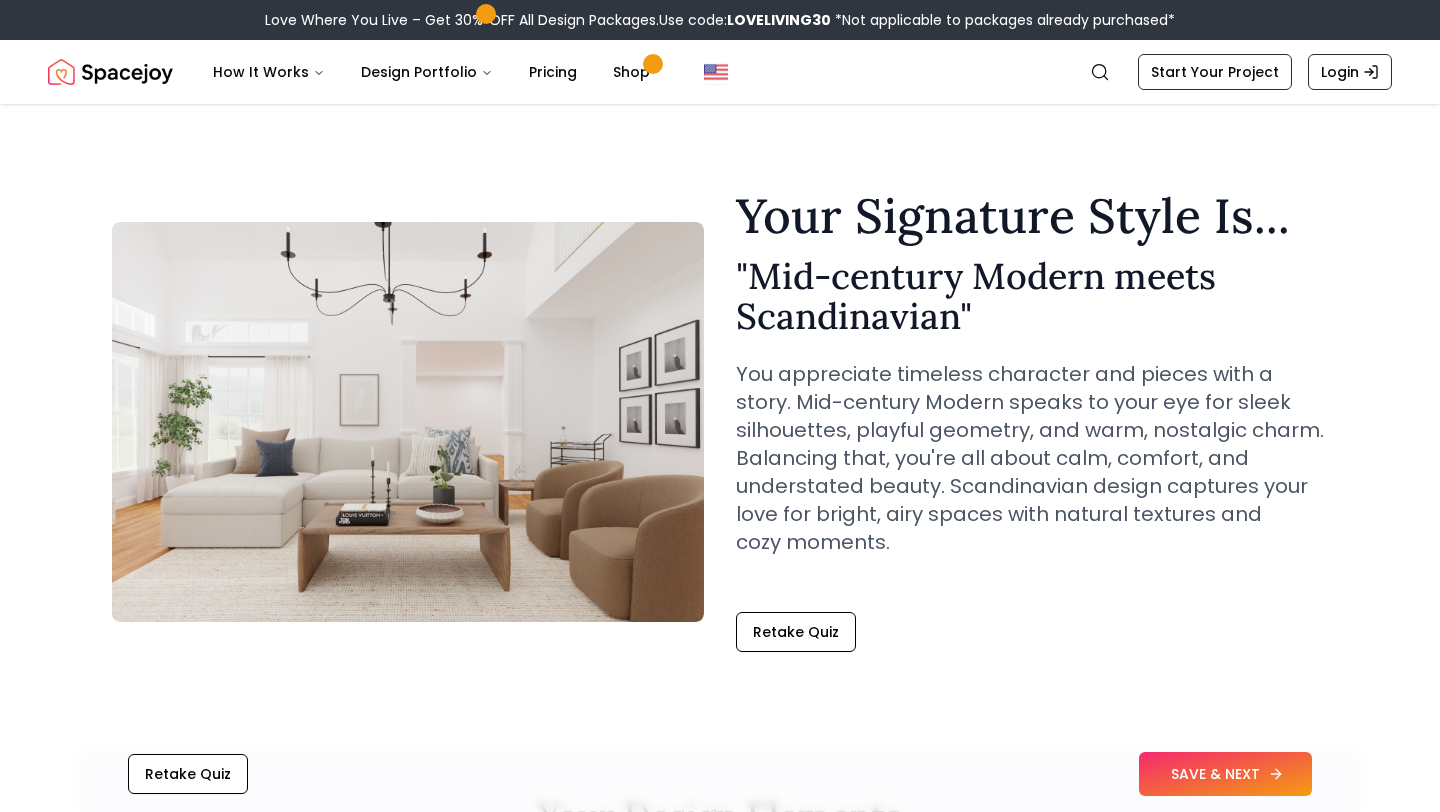 click on "SAVE & NEXT" at bounding box center (1225, 774) 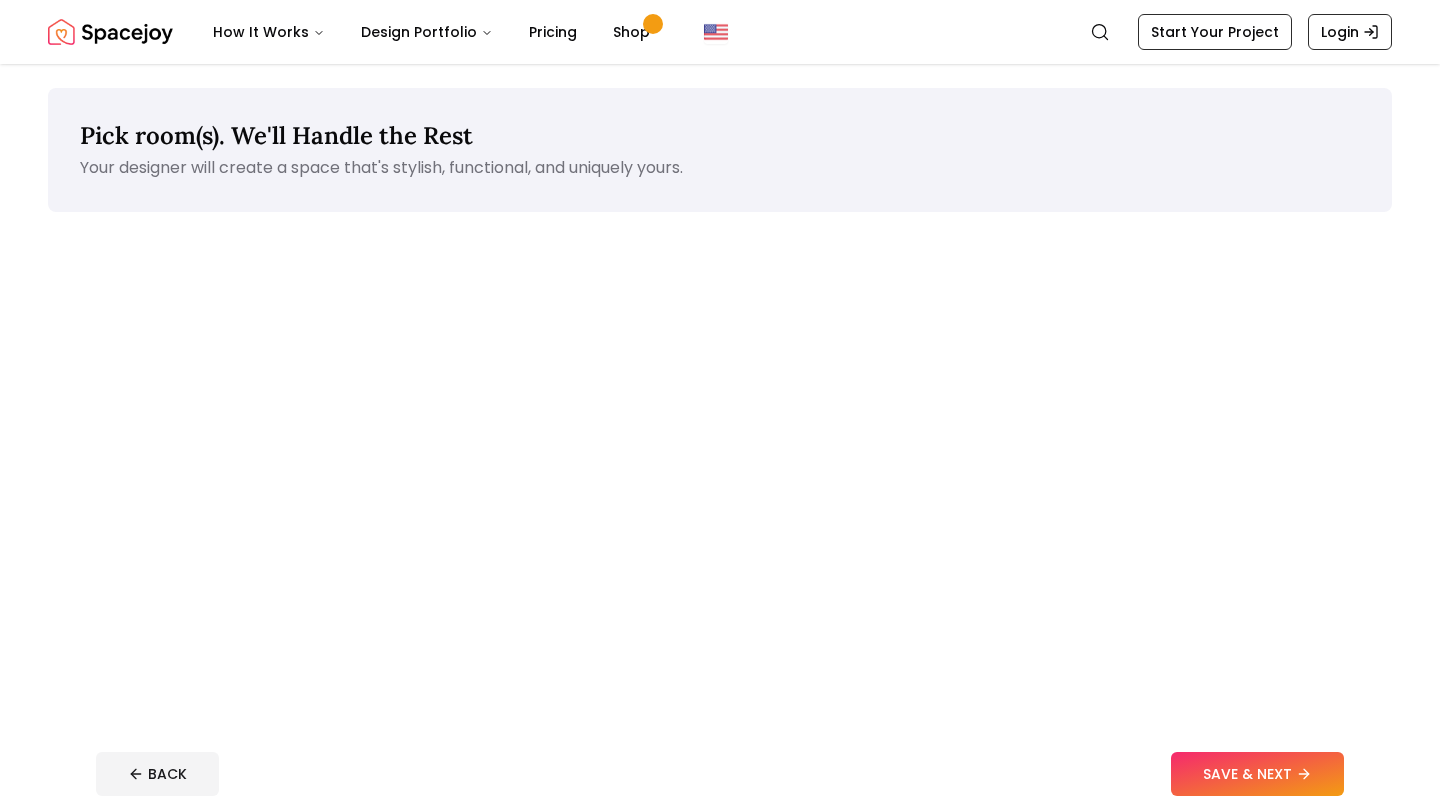 scroll, scrollTop: 0, scrollLeft: 0, axis: both 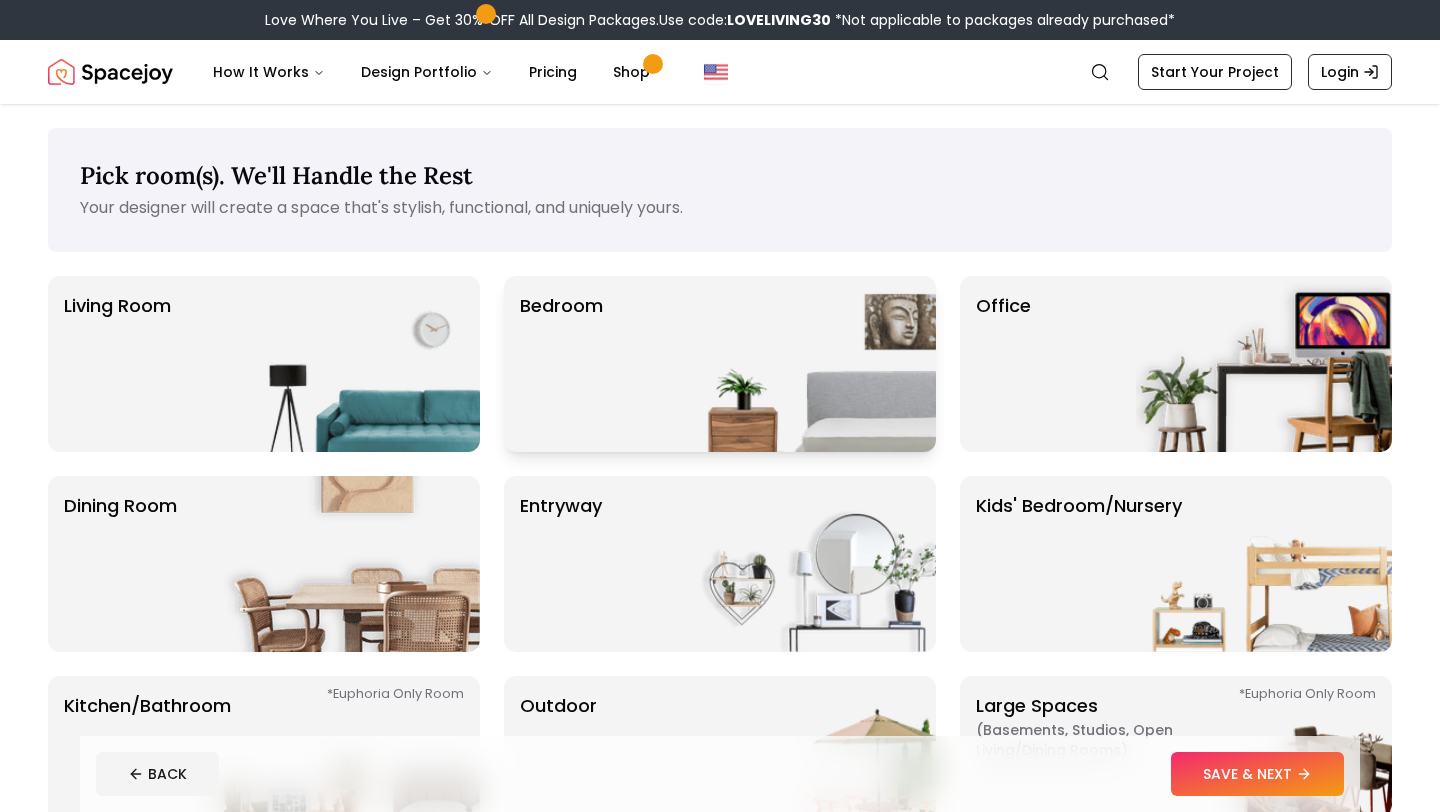 click on "Bedroom" at bounding box center (720, 364) 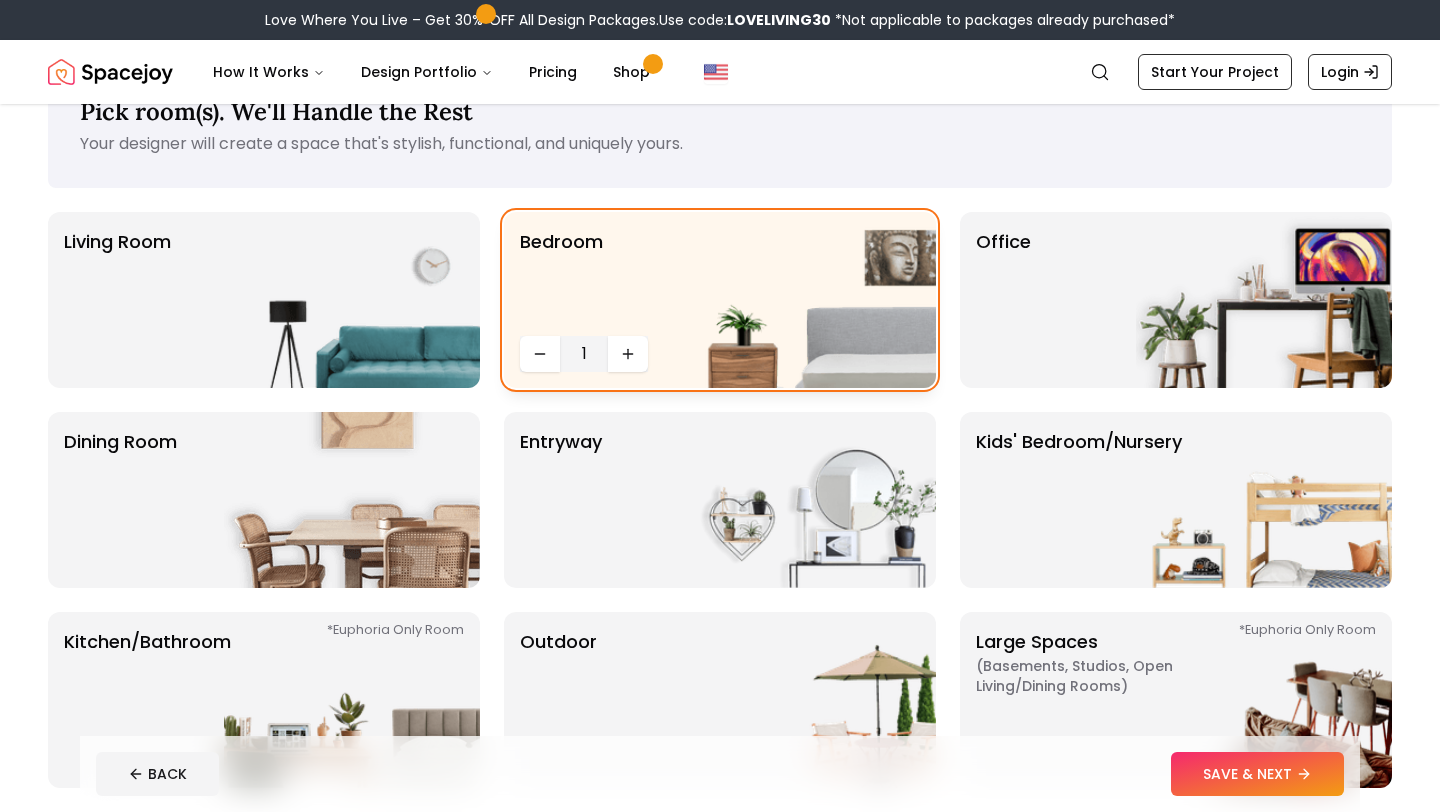 scroll, scrollTop: 74, scrollLeft: 0, axis: vertical 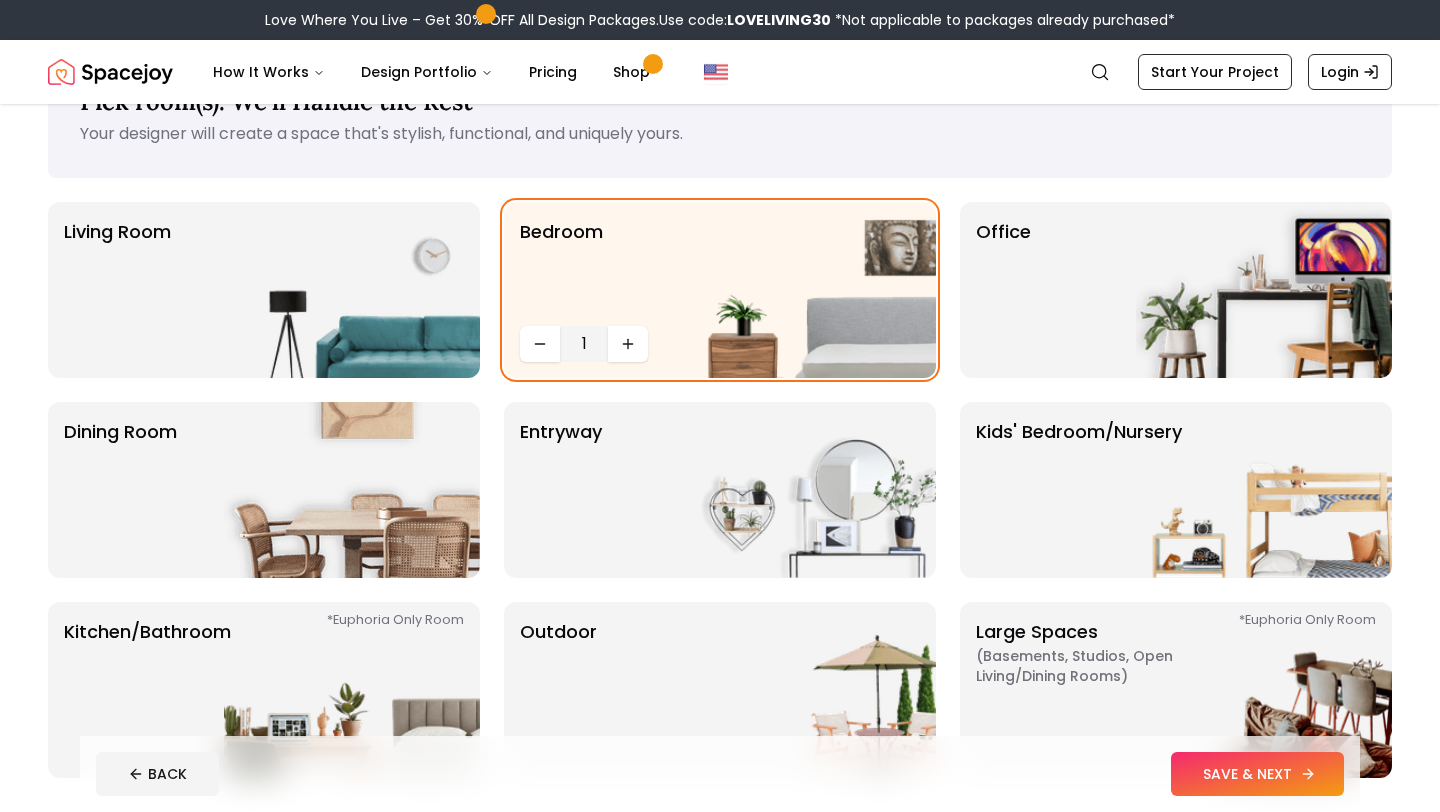 click on "SAVE & NEXT" at bounding box center [1257, 774] 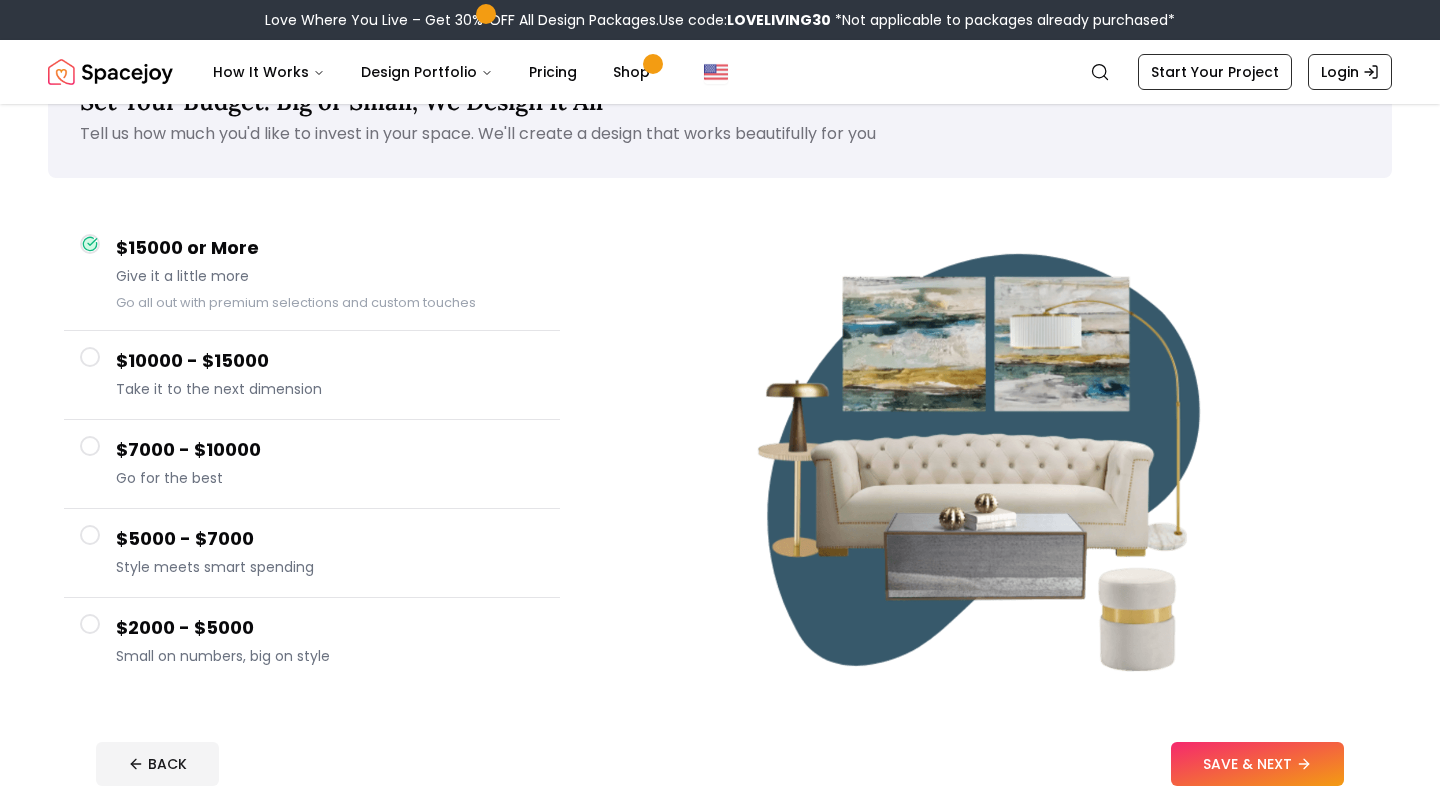 click at bounding box center (90, 624) 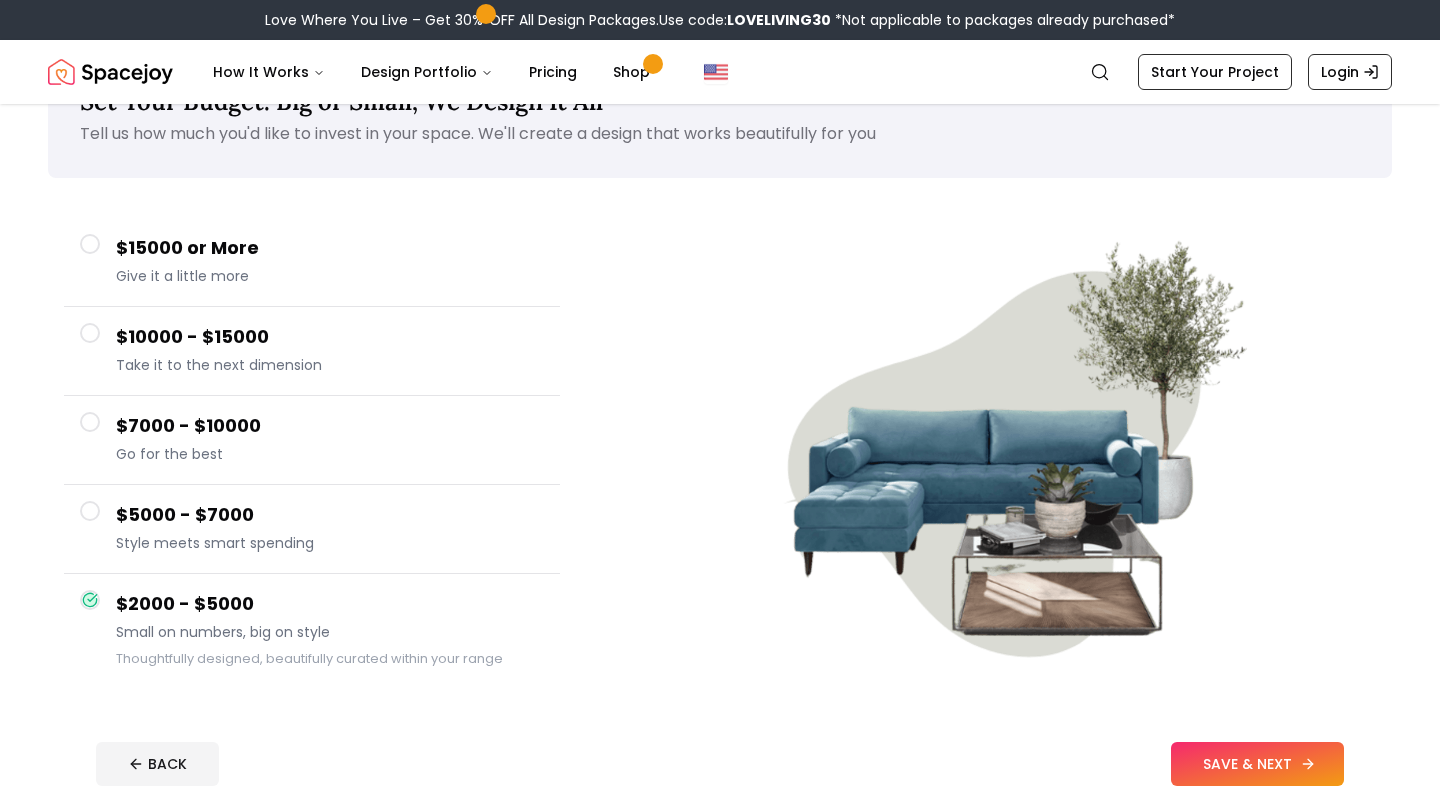 click on "SAVE & NEXT" at bounding box center [1257, 764] 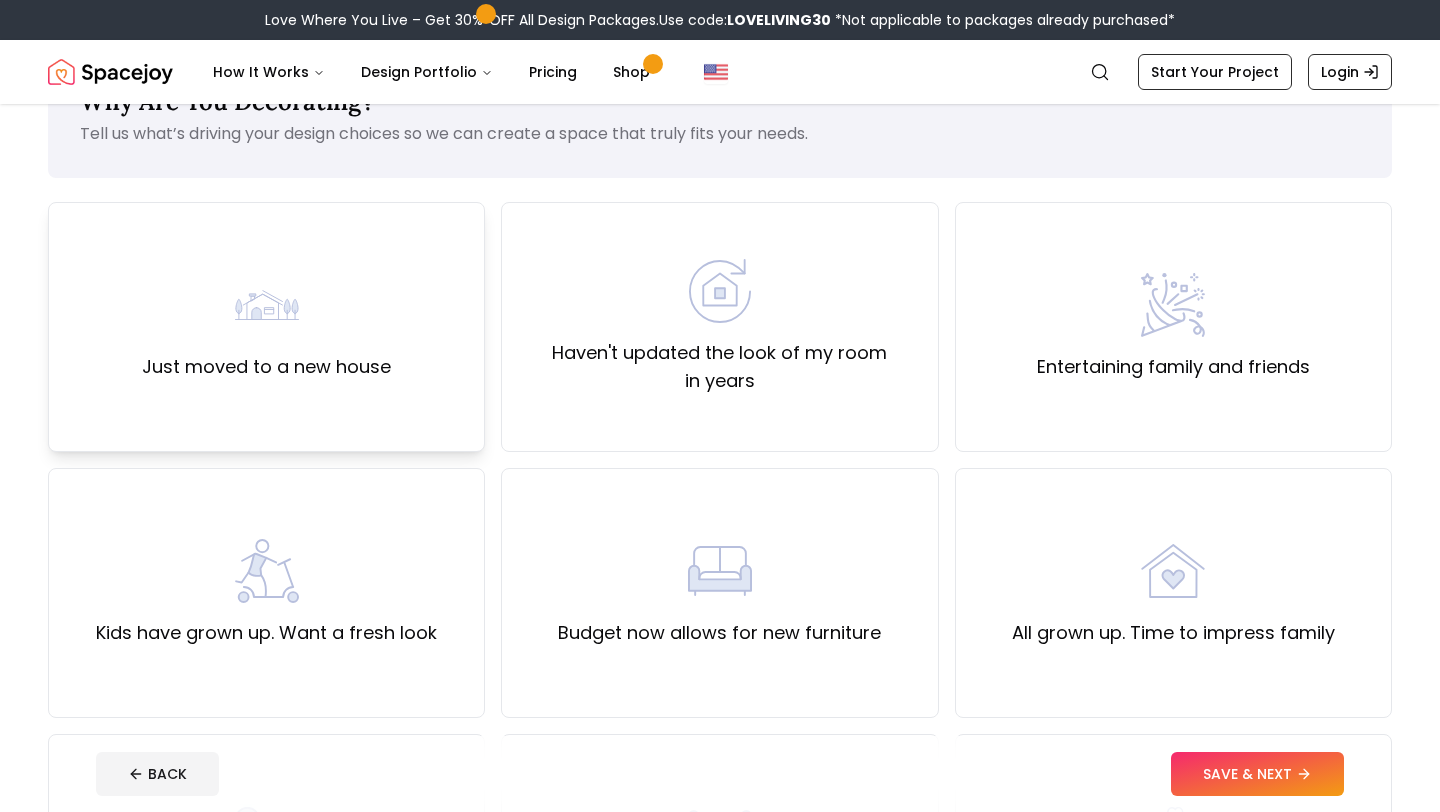 click on "Just moved to a new house" at bounding box center (266, 327) 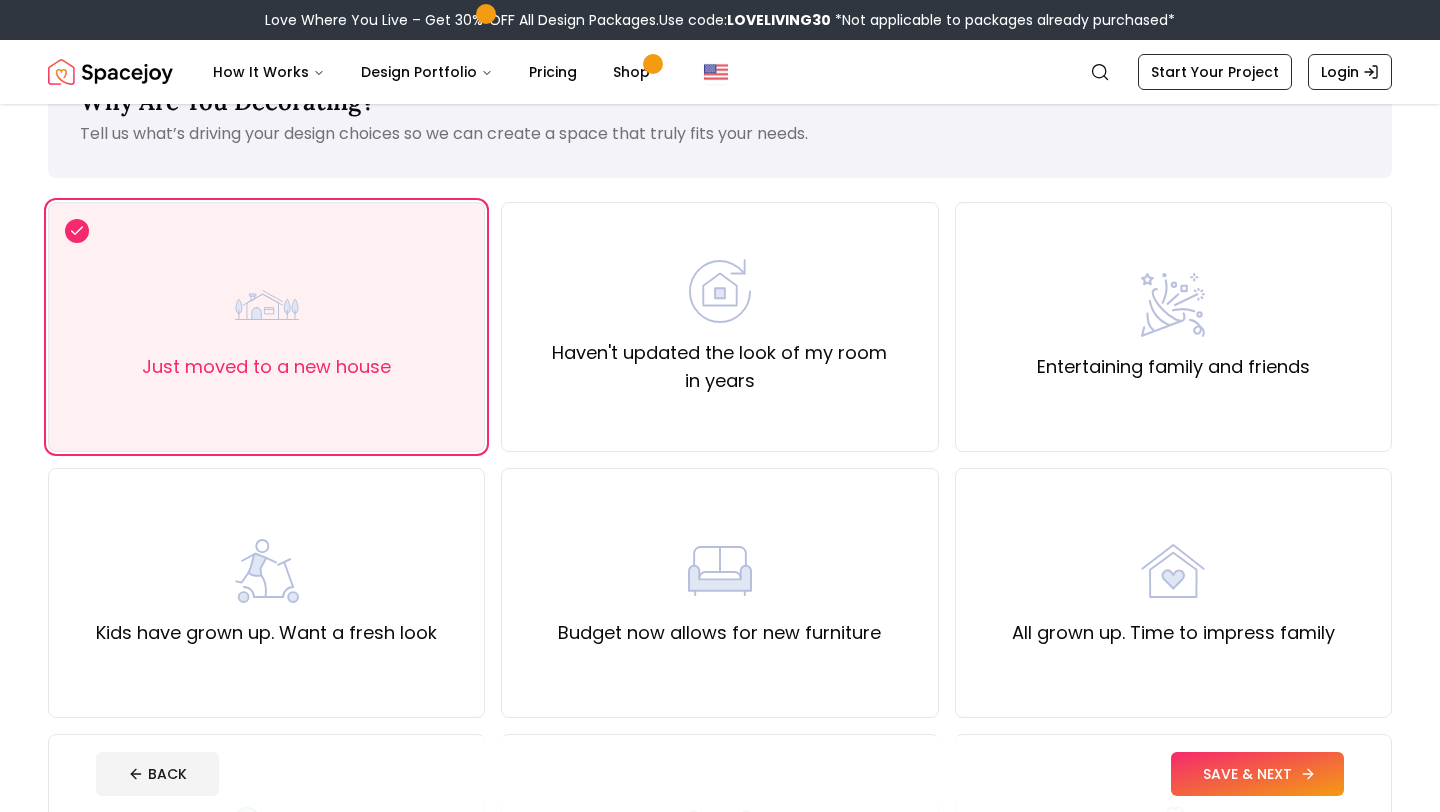 click on "SAVE & NEXT" at bounding box center [1257, 774] 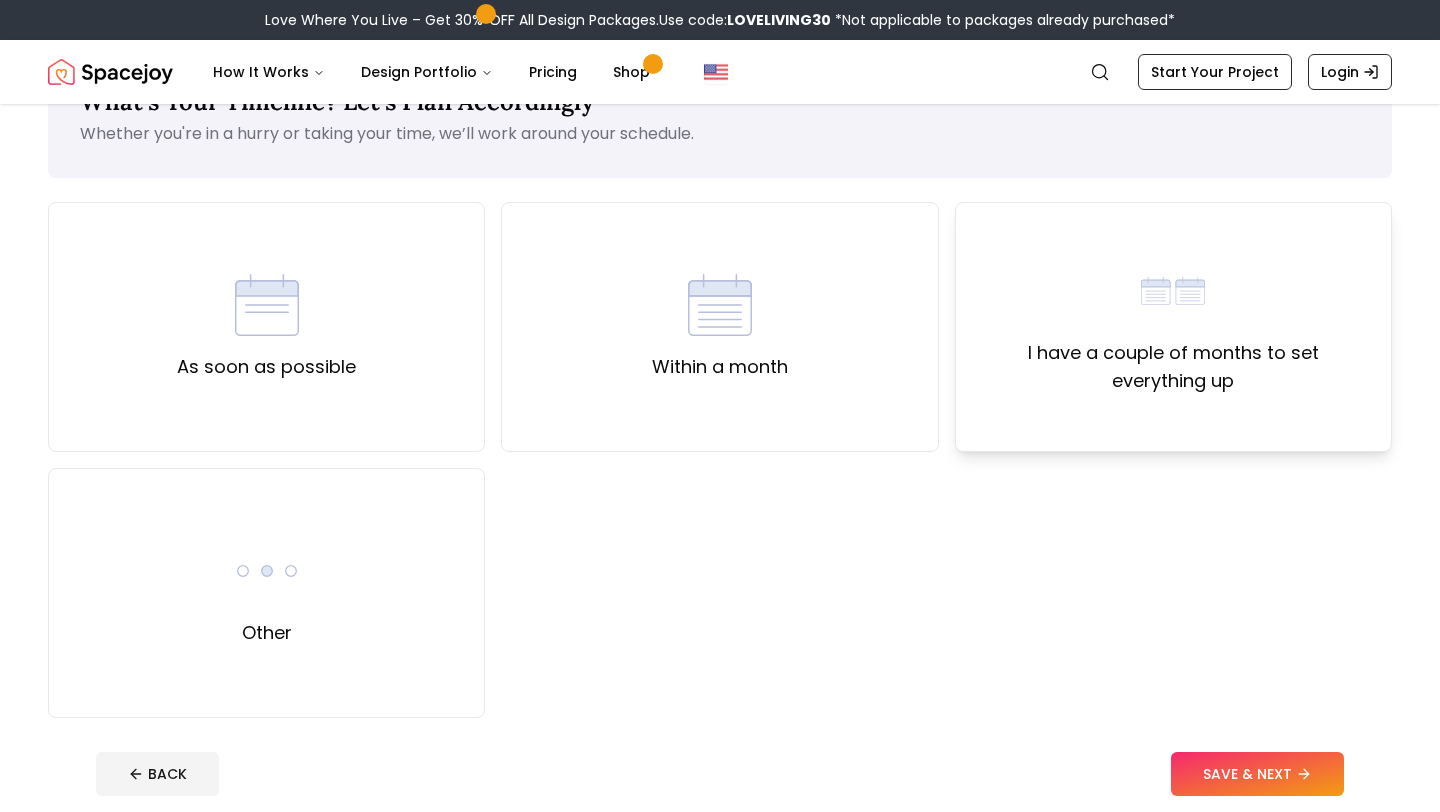 click on "I have a couple of months to set everything up" at bounding box center (1173, 367) 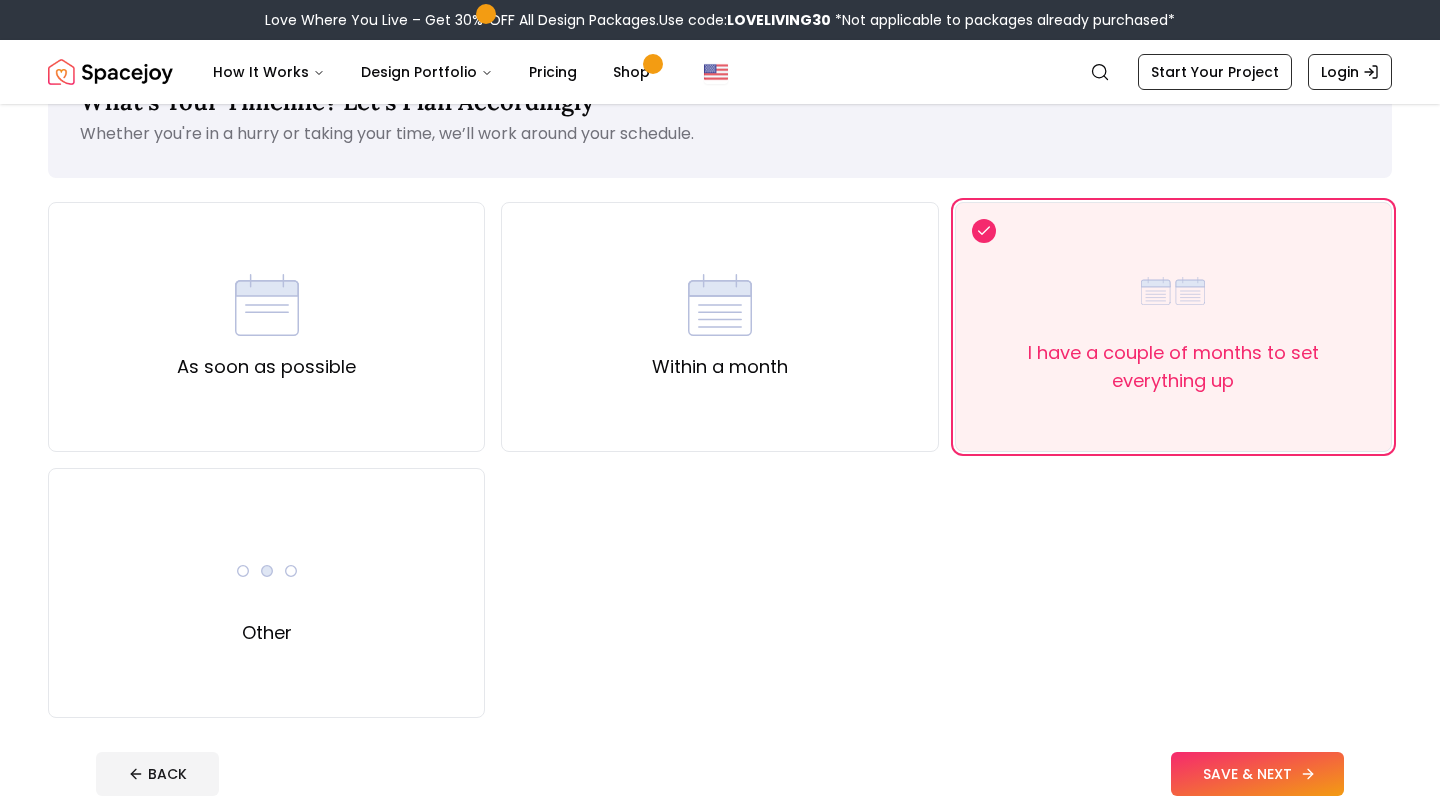 click on "SAVE & NEXT" at bounding box center [1257, 774] 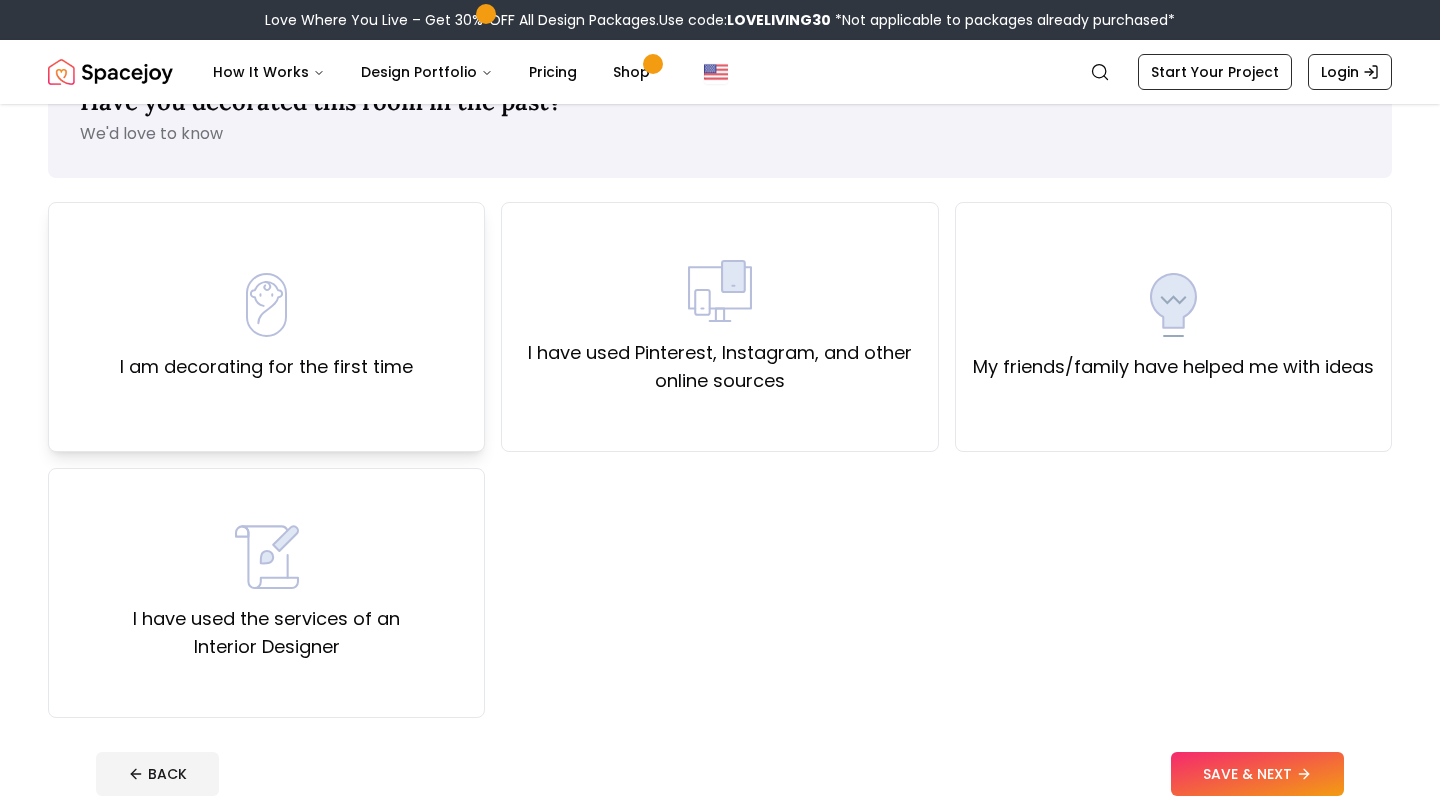 click on "I am decorating for the first time" at bounding box center (266, 327) 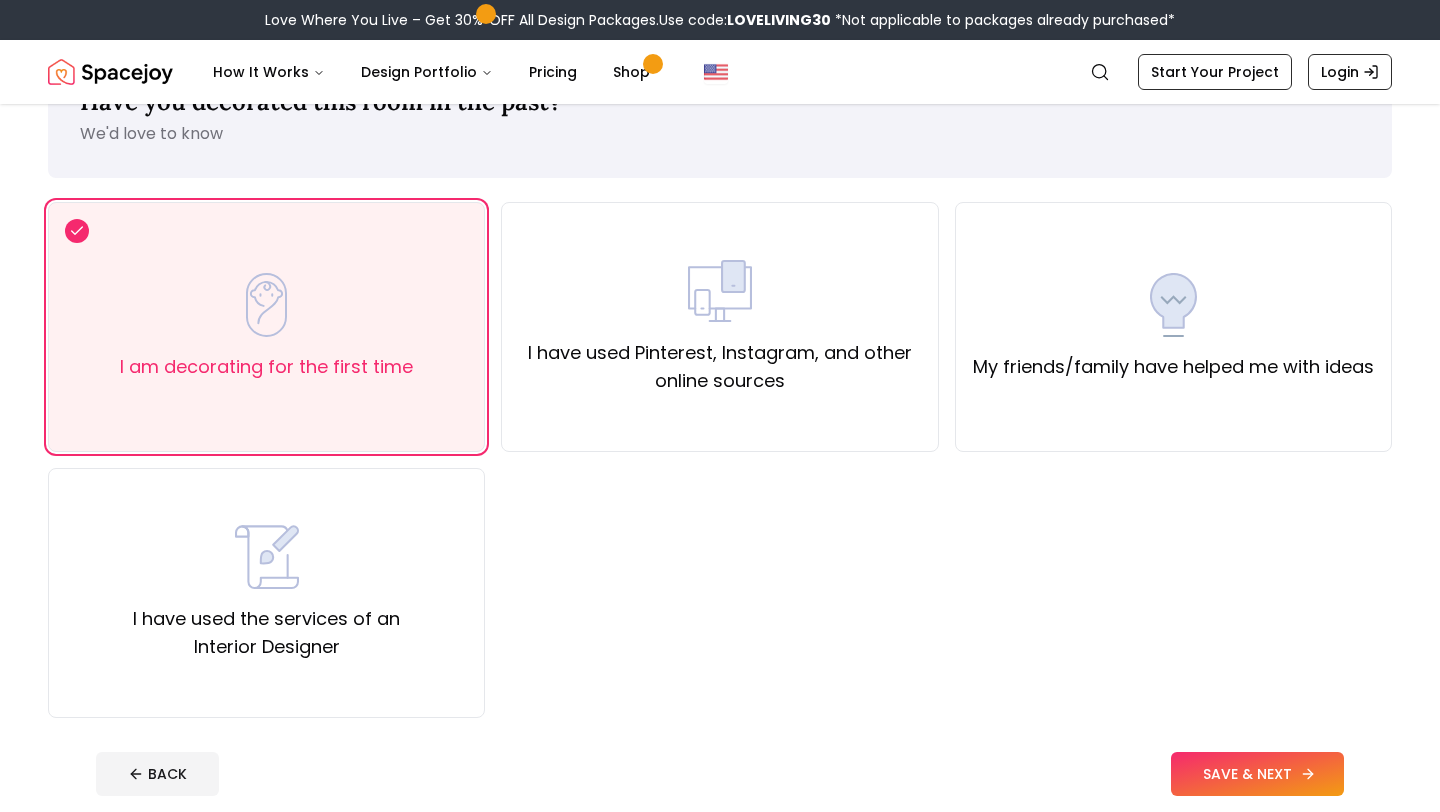 click on "SAVE & NEXT" at bounding box center [1257, 774] 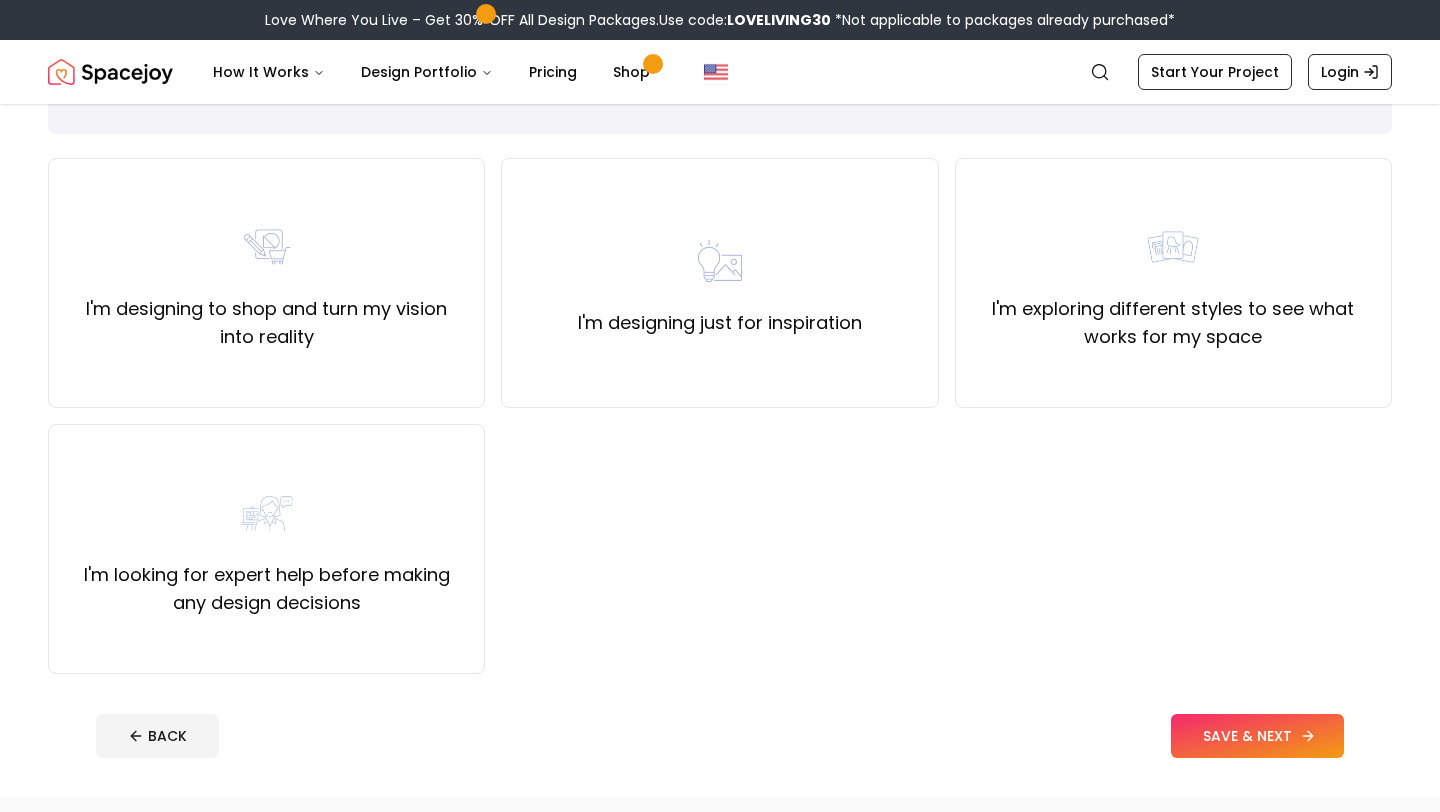 scroll, scrollTop: 126, scrollLeft: 0, axis: vertical 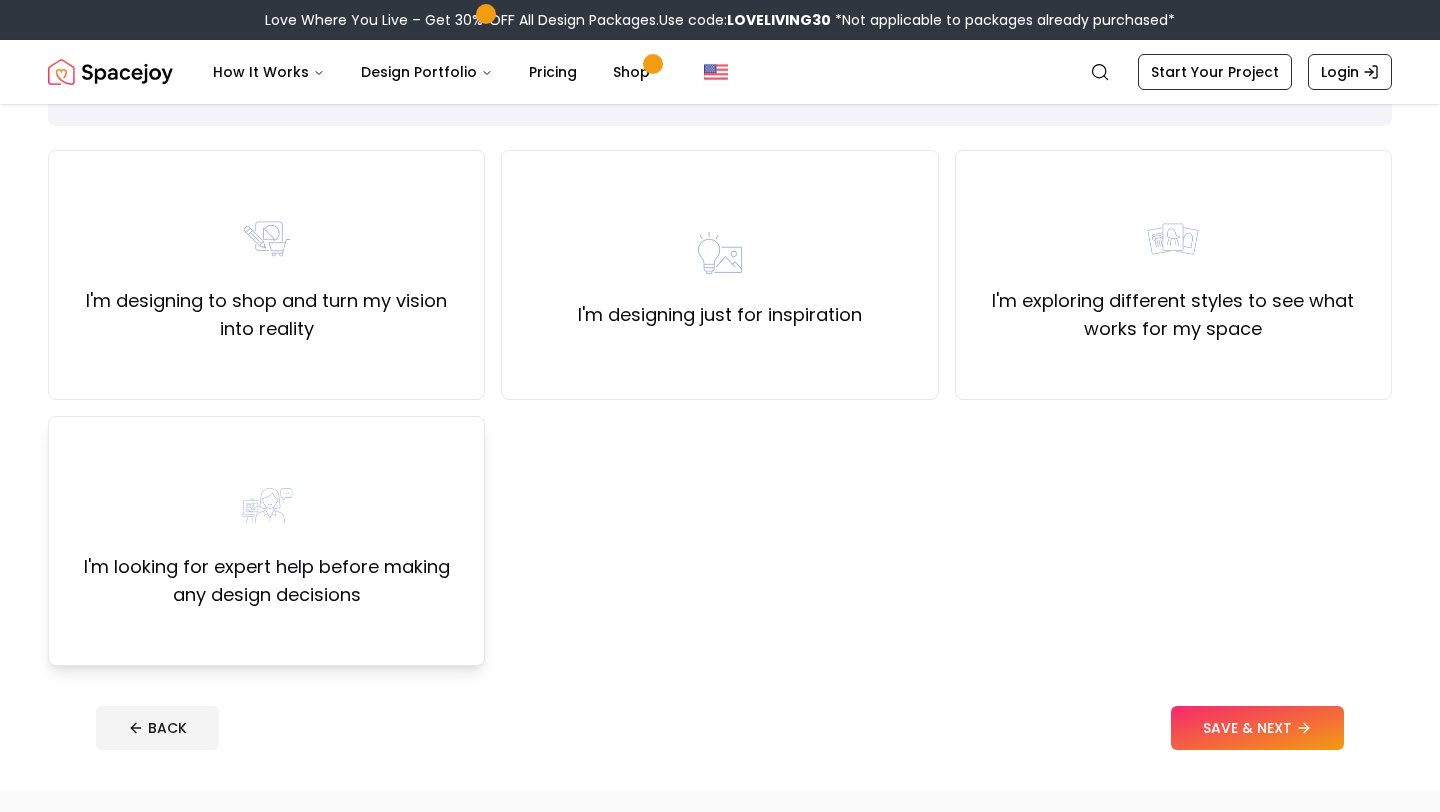 click on "I'm looking for expert help before making any design decisions" at bounding box center [266, 581] 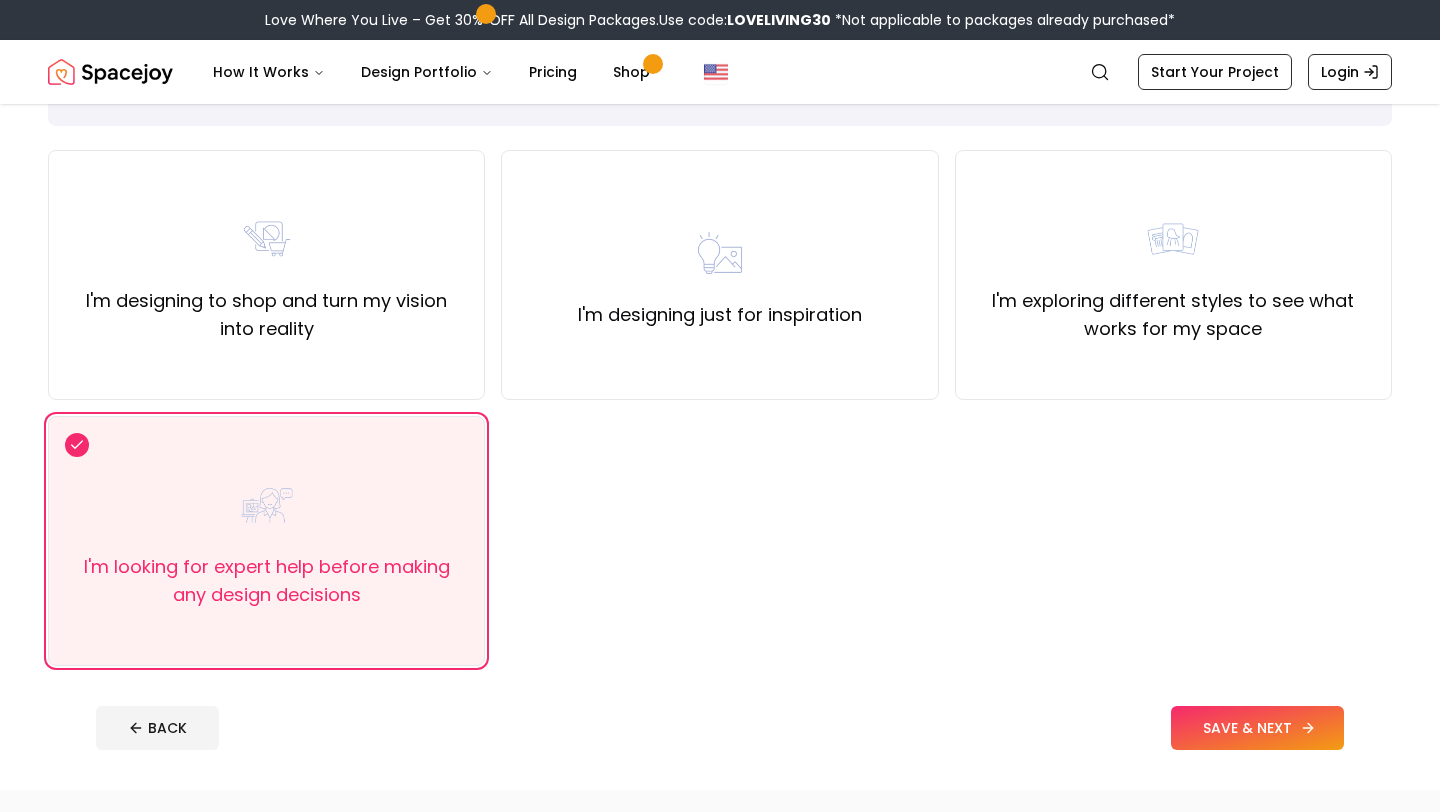 click on "SAVE & NEXT" at bounding box center (1257, 728) 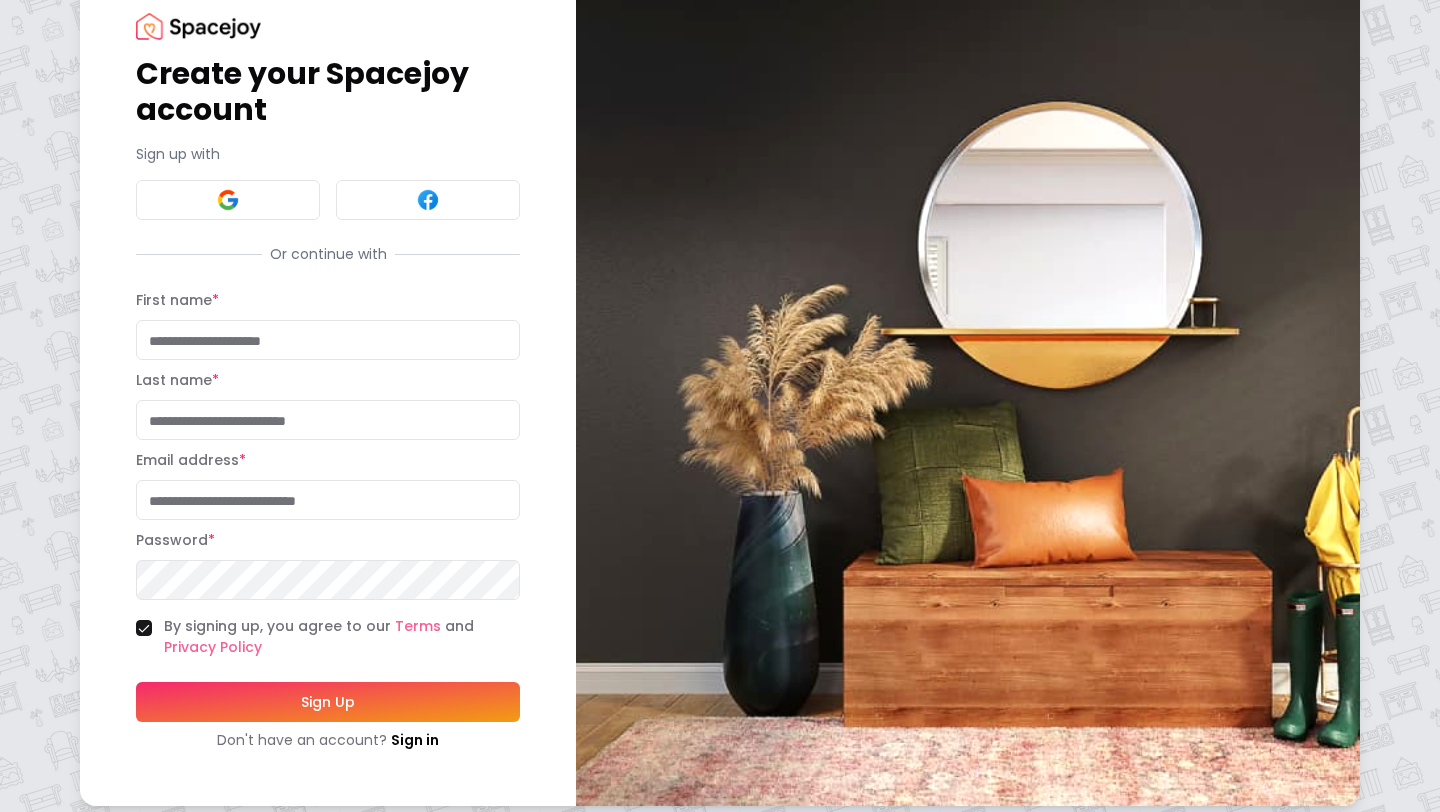 scroll, scrollTop: 69, scrollLeft: 0, axis: vertical 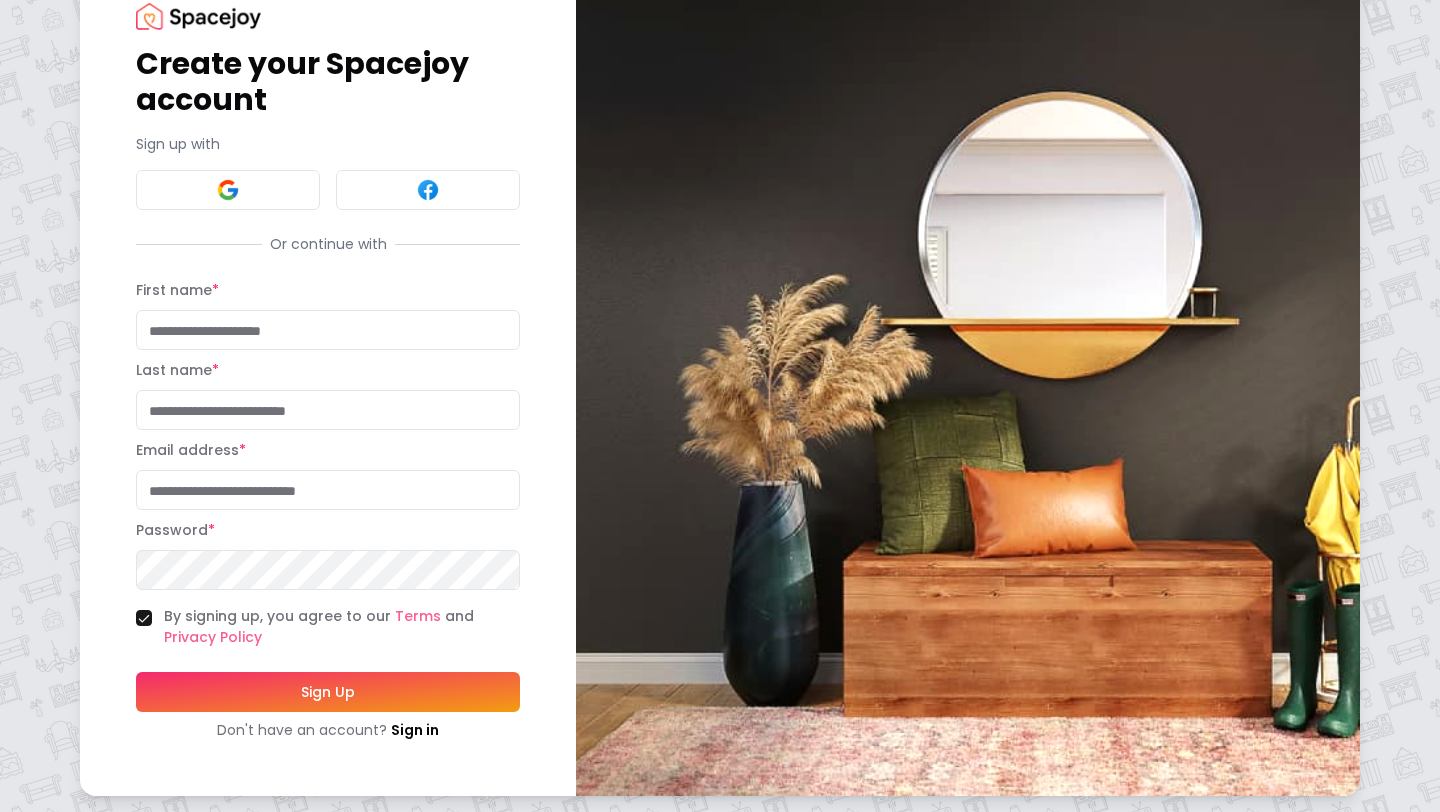 click on "First name  *" at bounding box center (328, 330) 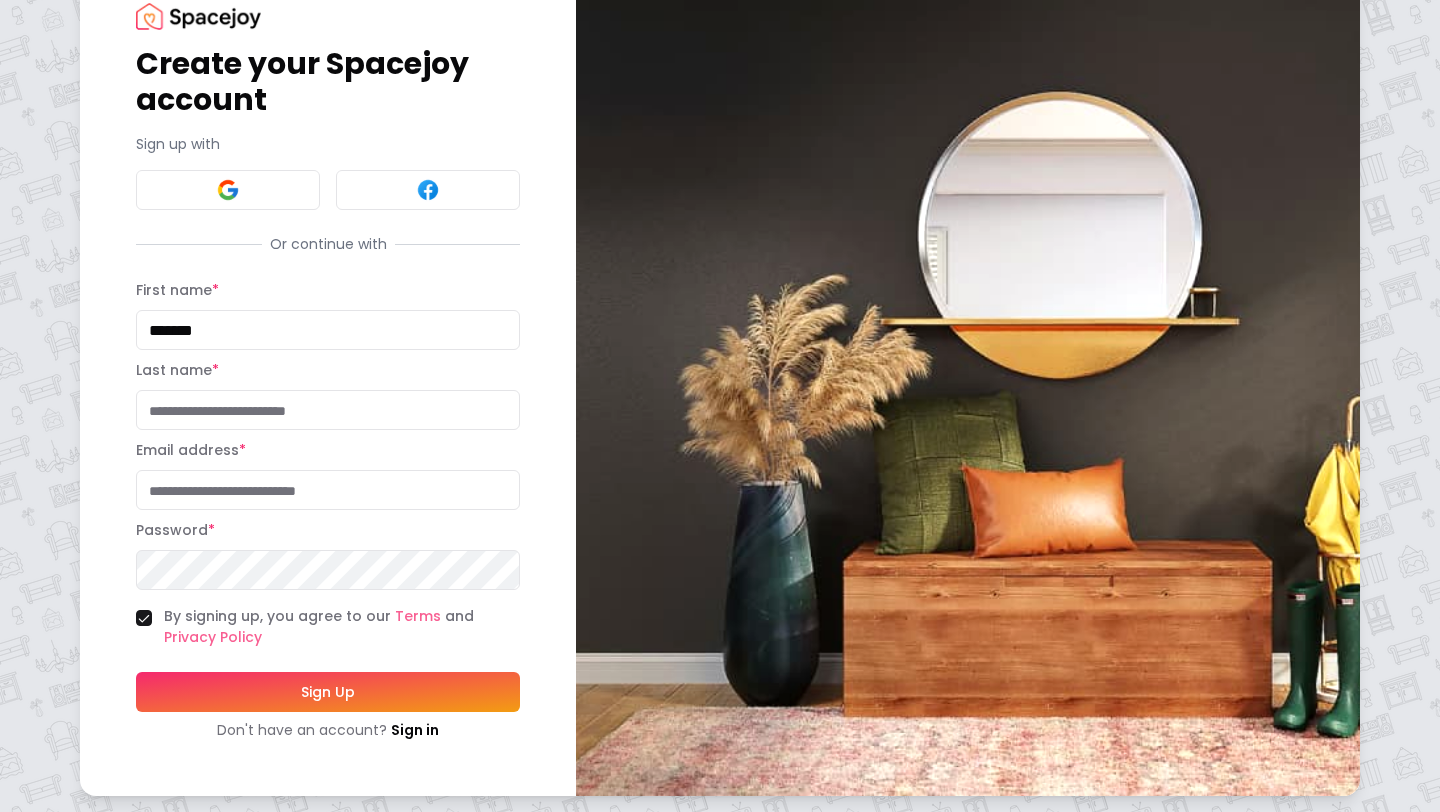 type on "*******" 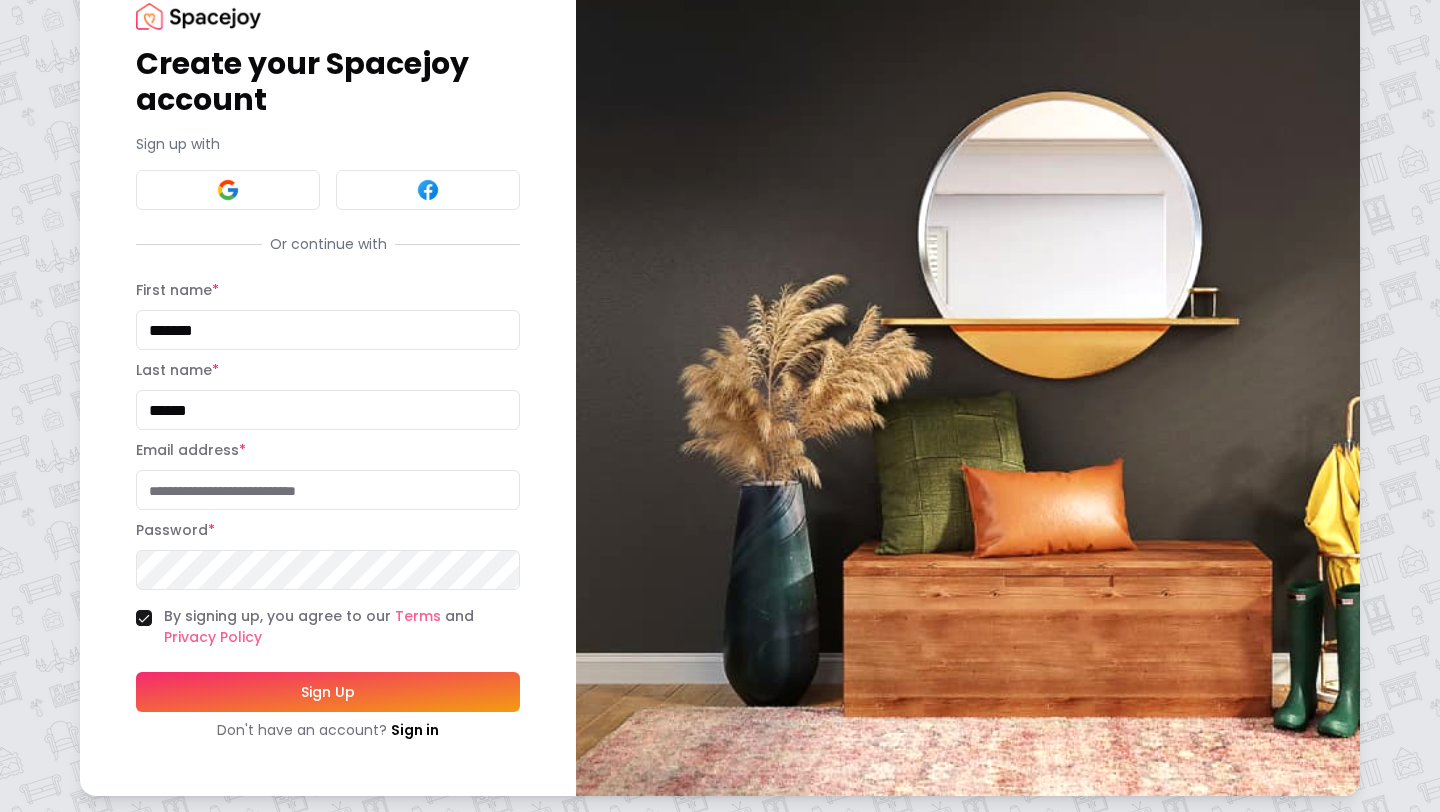 type on "******" 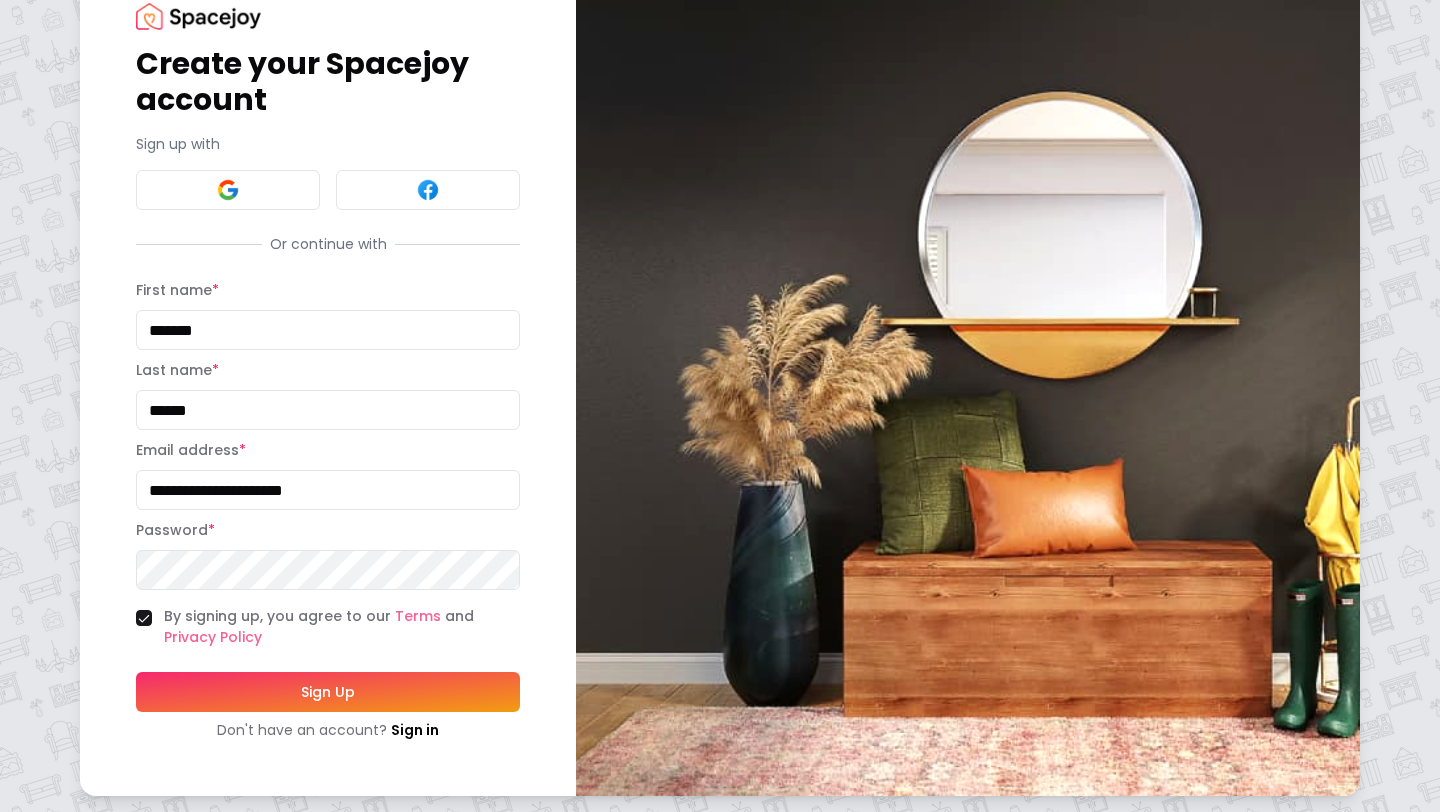 type on "**********" 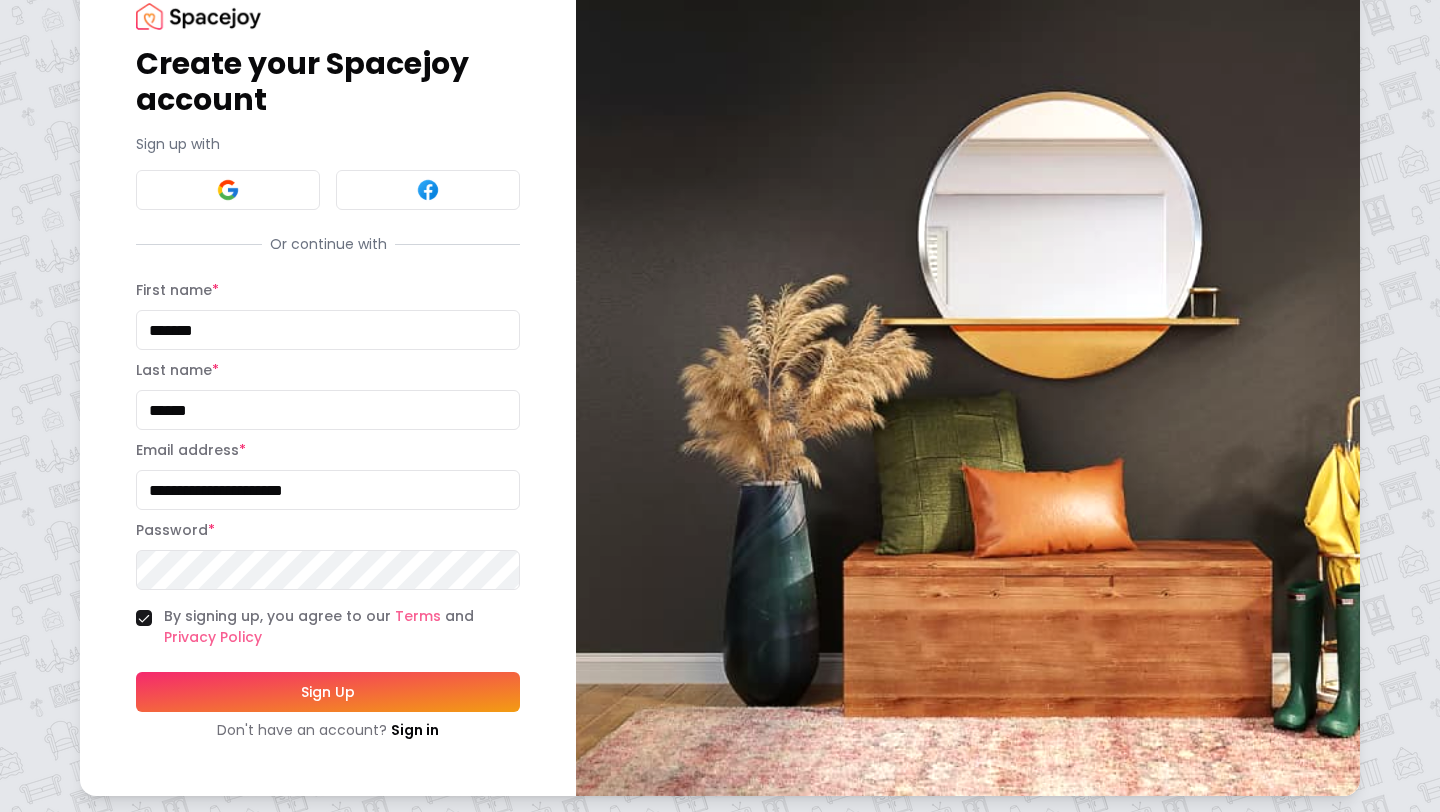 click on "Sign Up" at bounding box center [328, 692] 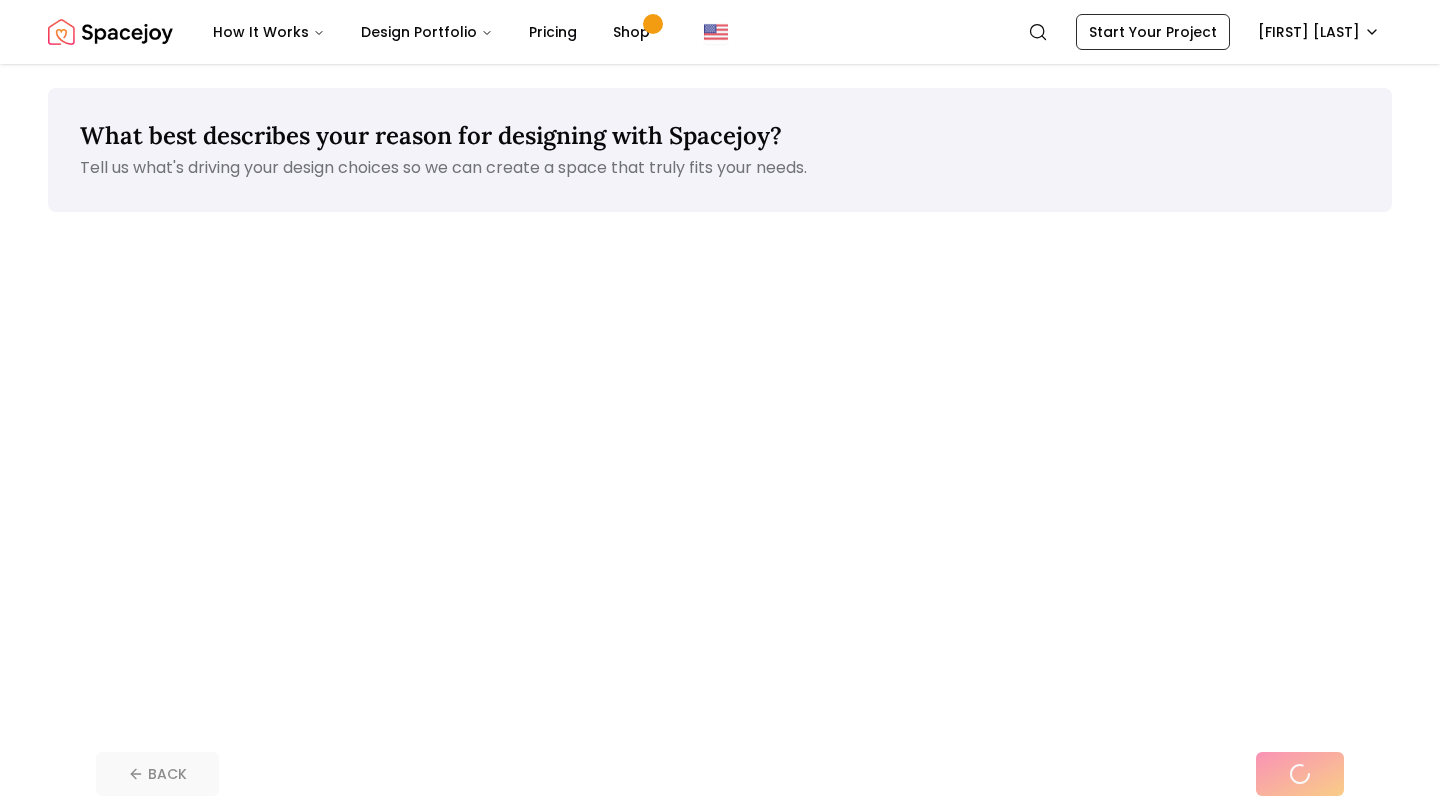 scroll, scrollTop: 0, scrollLeft: 0, axis: both 